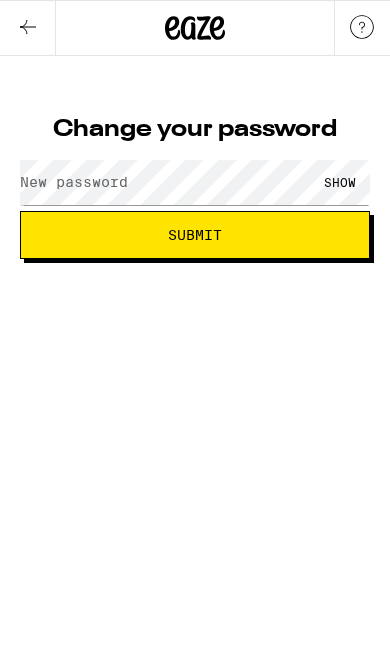 scroll, scrollTop: 0, scrollLeft: 0, axis: both 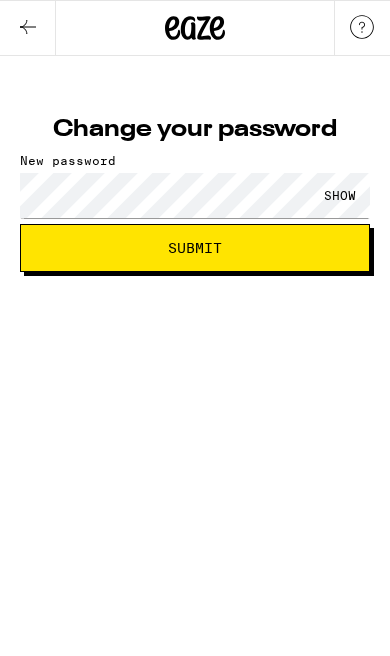 click on "SHOW" at bounding box center (340, 195) 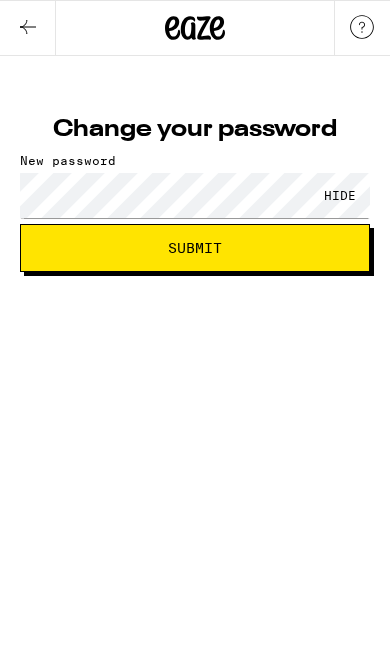 click on "Submit" at bounding box center [195, 248] 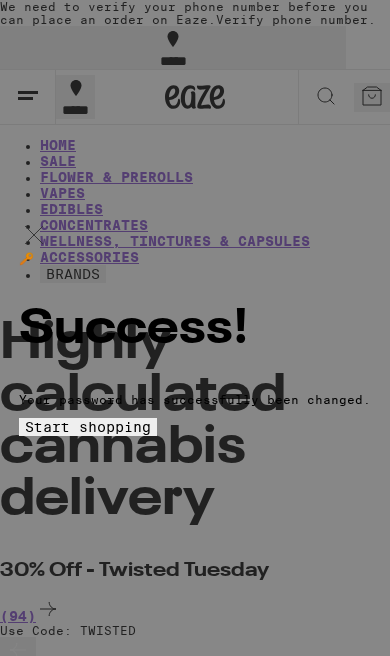 click on "Start shopping" at bounding box center [88, 427] 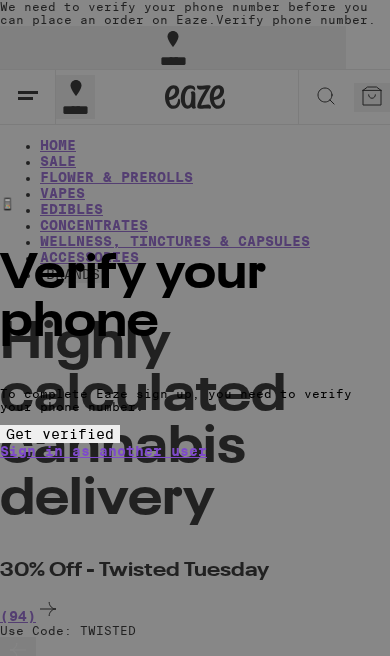 click on "Get verified" at bounding box center (60, 434) 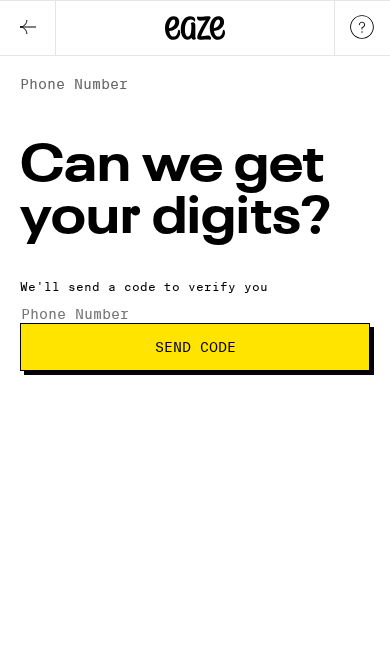 click on "Phone Number" at bounding box center [74, 84] 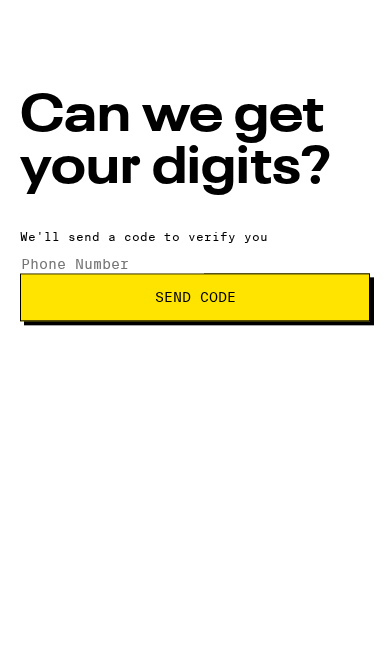 type on "(916) 370-9118" 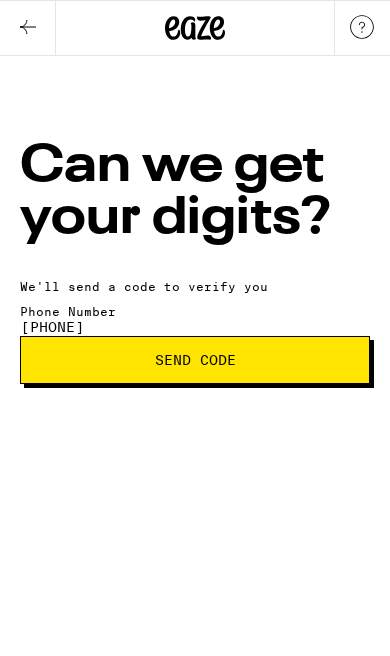 click on "Send Code" at bounding box center (195, 360) 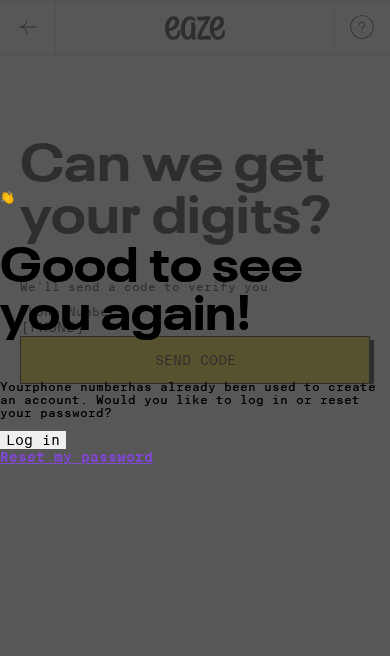 click on "Log in" at bounding box center [33, 440] 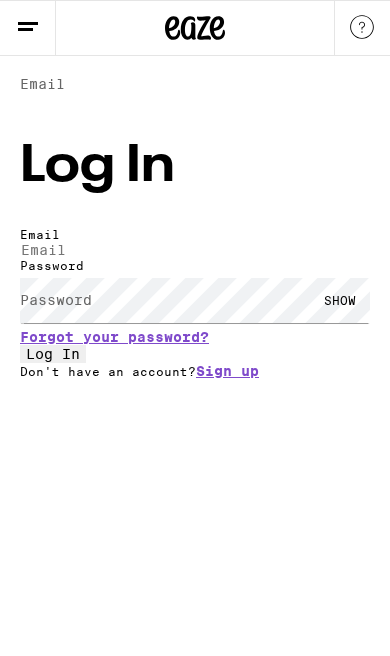 click on "Email" at bounding box center [42, 84] 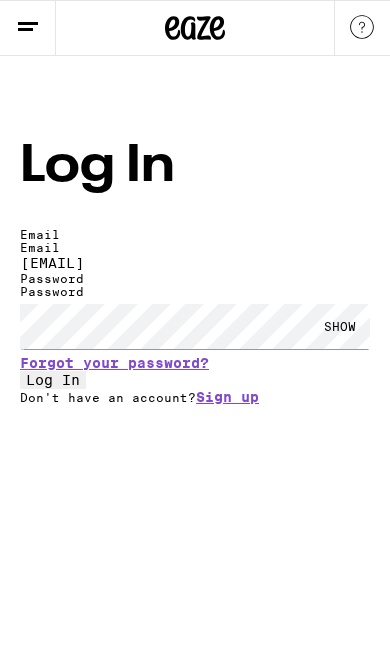 click on "SHOW" at bounding box center [340, 326] 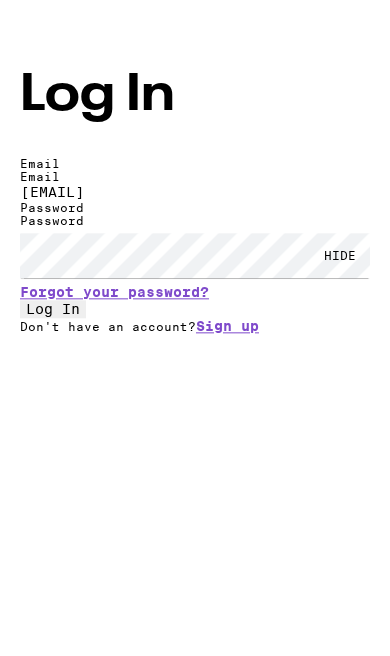 click on "Log In" at bounding box center [53, 380] 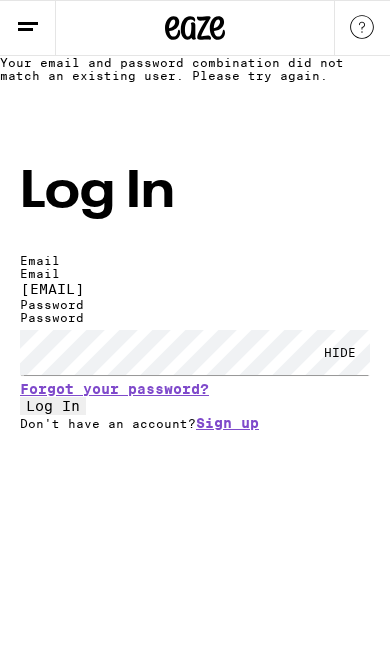 click on "Sign up" at bounding box center (227, 423) 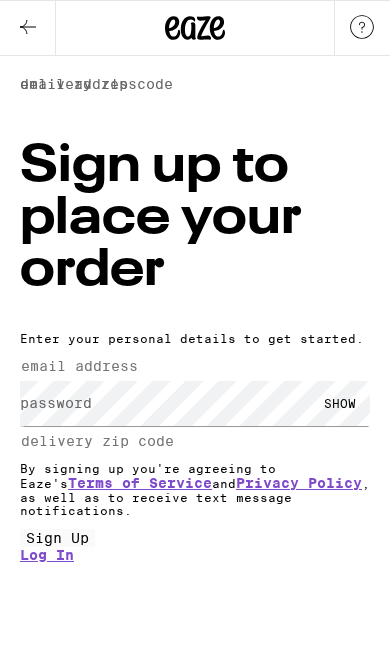 click on "email address" at bounding box center (78, 84) 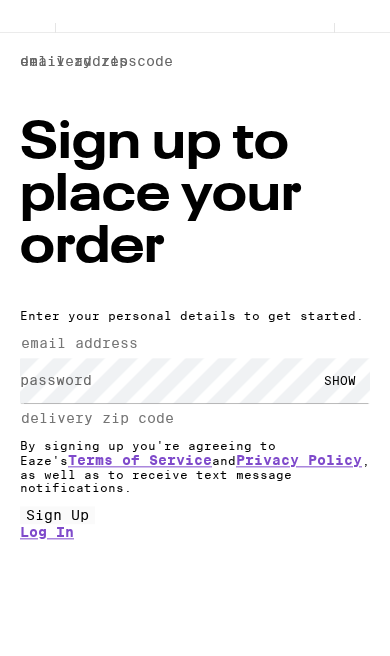 type on "jlafon2u@gmail.com" 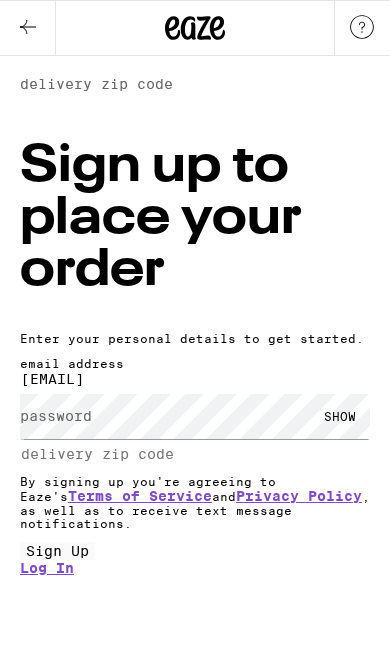 click on "password" at bounding box center [56, 416] 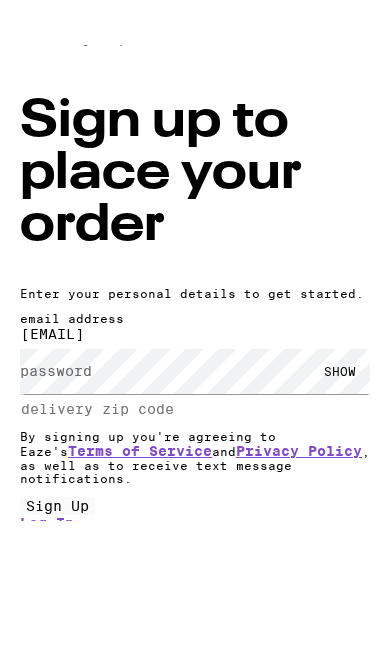 click on "SHOW" at bounding box center [340, 416] 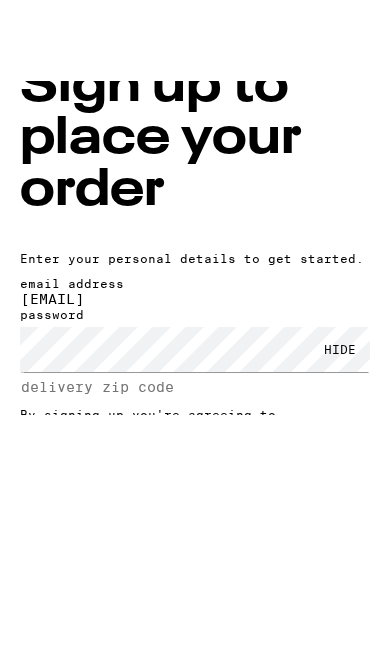 click on "delivery zip code" at bounding box center [96, 84] 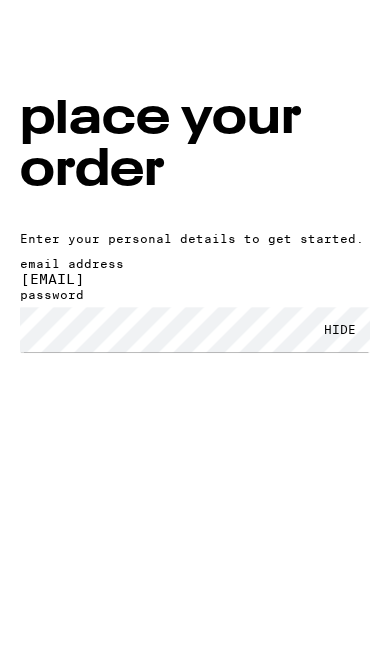 type on "95608" 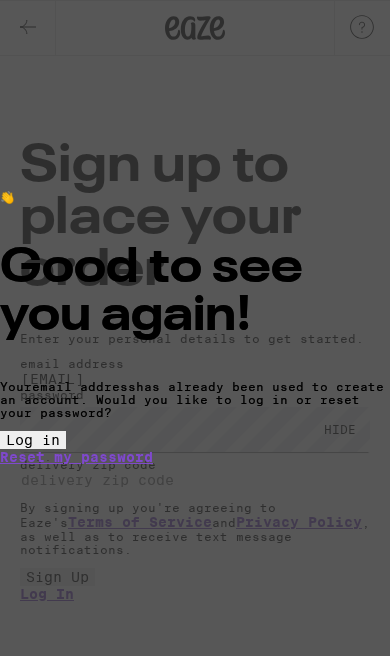 click on "Log in" at bounding box center [33, 440] 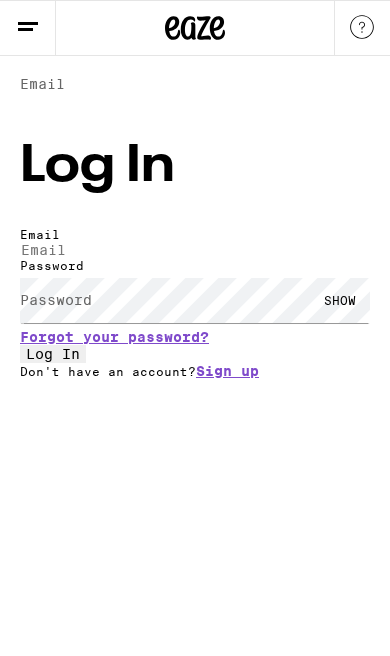 click on "Email" at bounding box center (42, 84) 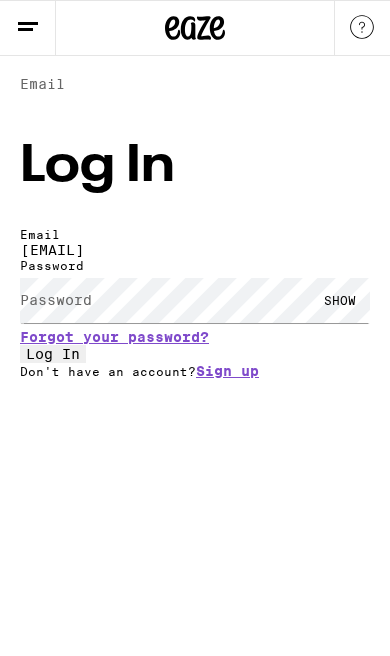 click on "Log In" at bounding box center (53, 354) 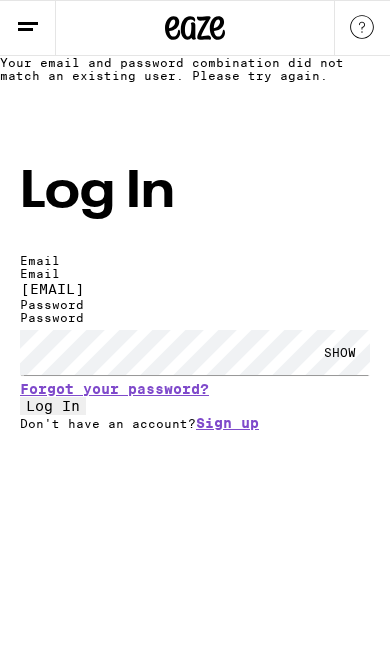 click on "SHOW" at bounding box center [340, 352] 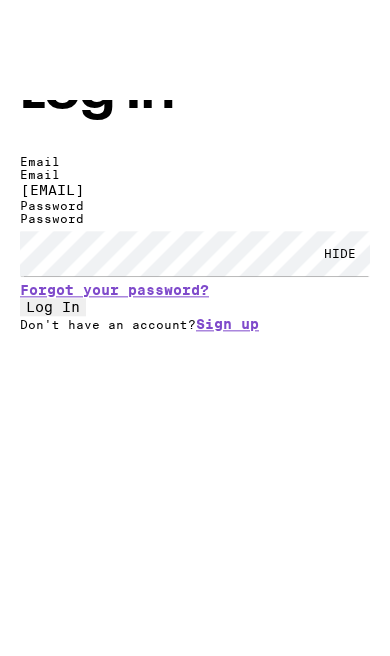 click on "Log In" at bounding box center (53, 406) 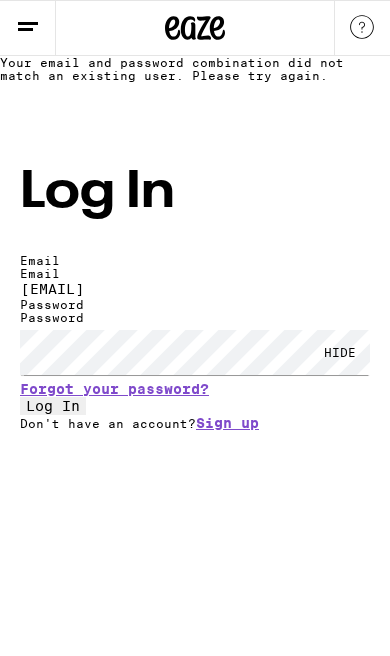 click on "Sign up" at bounding box center [227, 423] 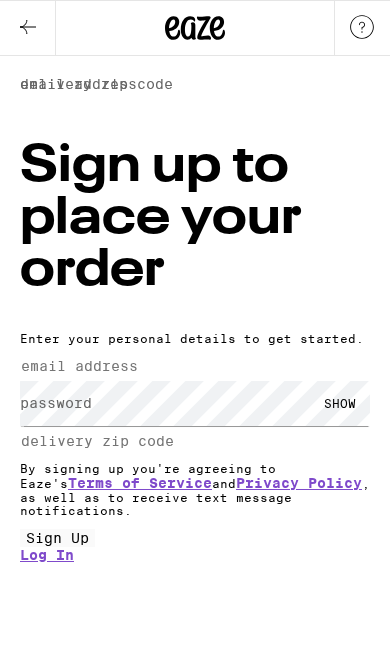 click on "email address" at bounding box center (112, 366) 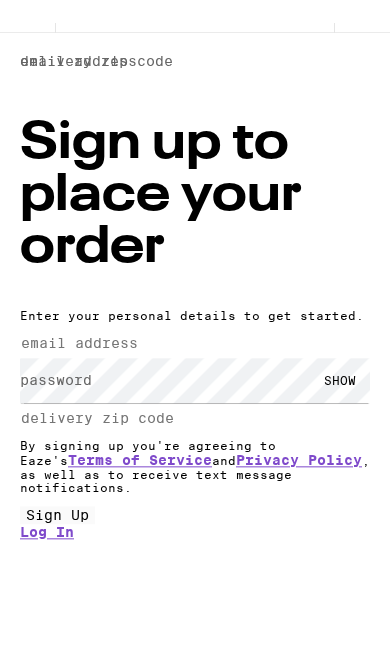 type on "jlafon2u@gmail.com" 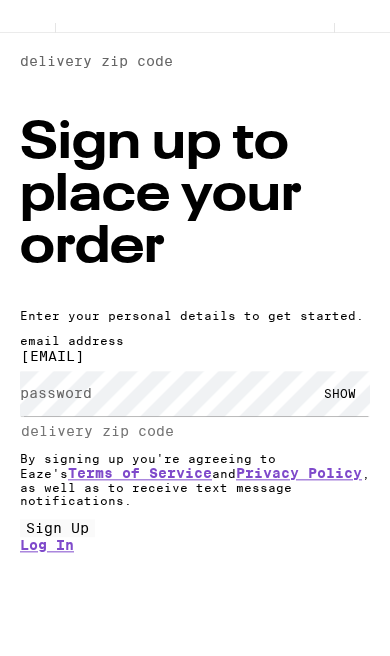 click on "password" at bounding box center (56, 416) 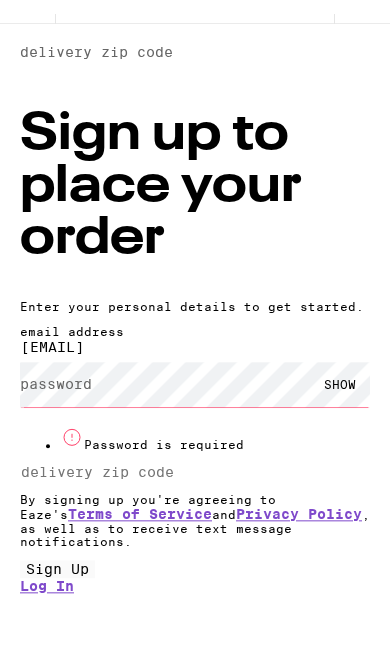scroll, scrollTop: 19, scrollLeft: 0, axis: vertical 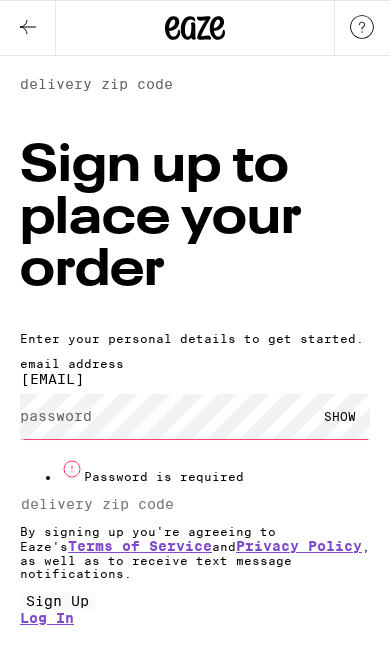 click on "SHOW" at bounding box center [340, 416] 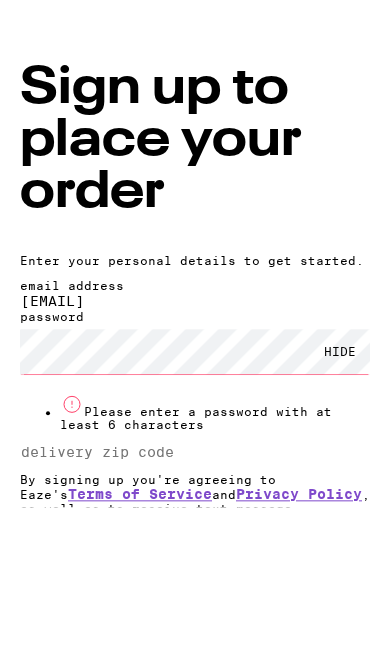 scroll, scrollTop: 0, scrollLeft: 0, axis: both 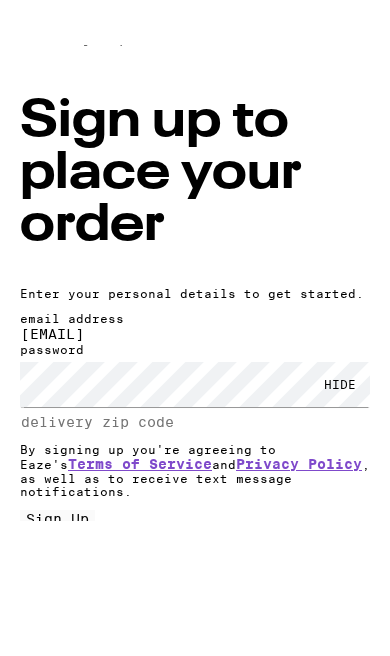 click on "delivery zip code" at bounding box center (96, 84) 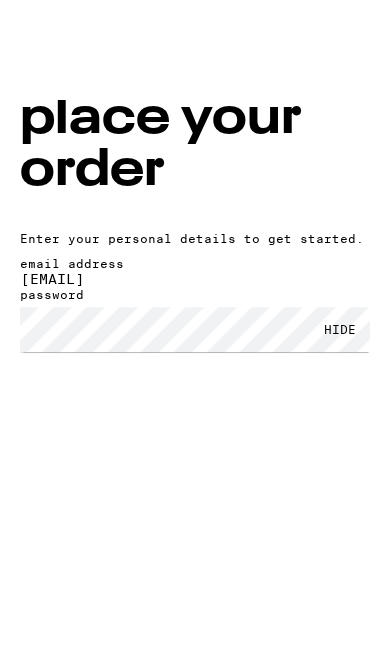 type on "95608" 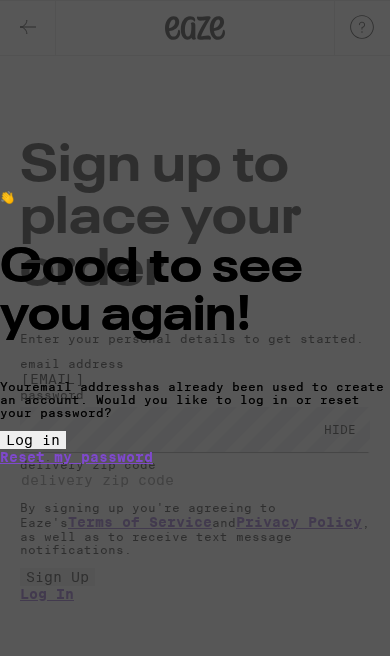 click on "Log in" at bounding box center (33, 440) 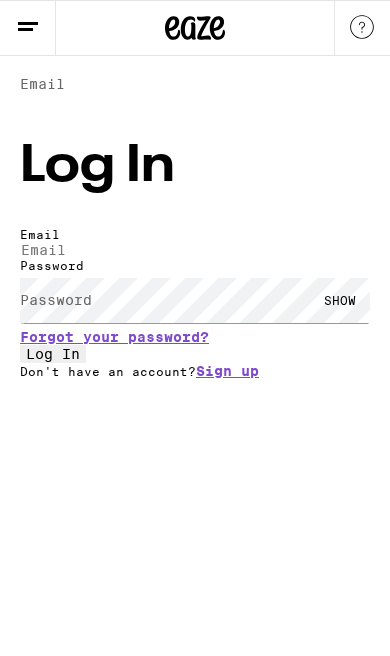 click on "Log In" at bounding box center (53, 354) 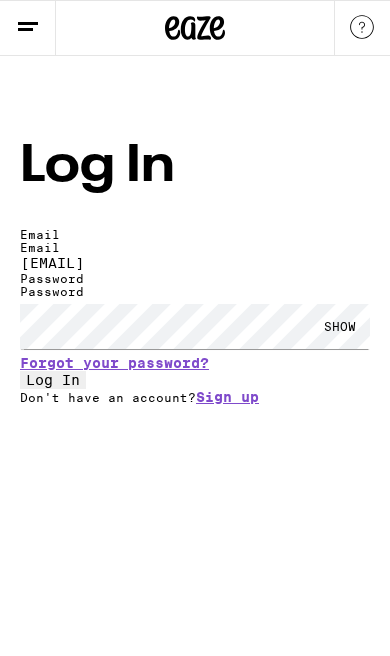 click on "SHOW" at bounding box center [340, 326] 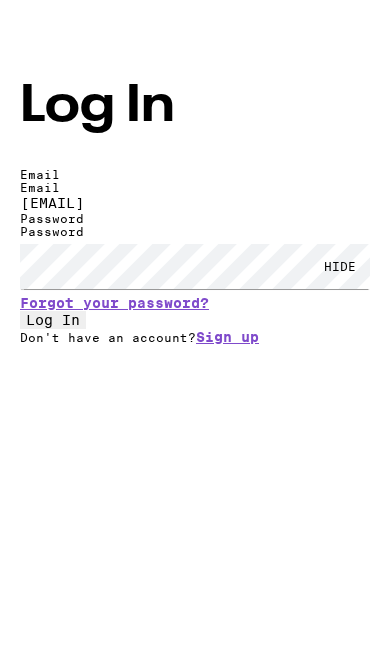 click on "Log In" at bounding box center [53, 380] 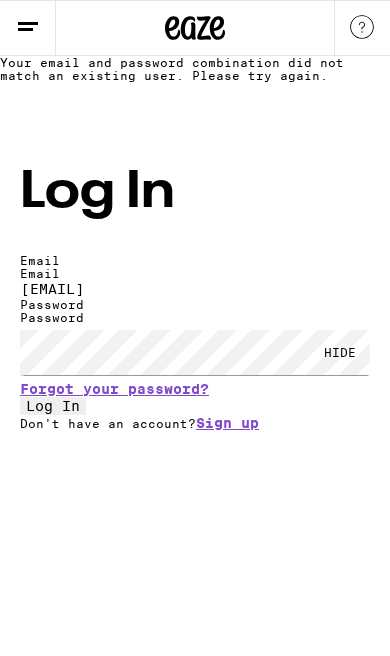 click 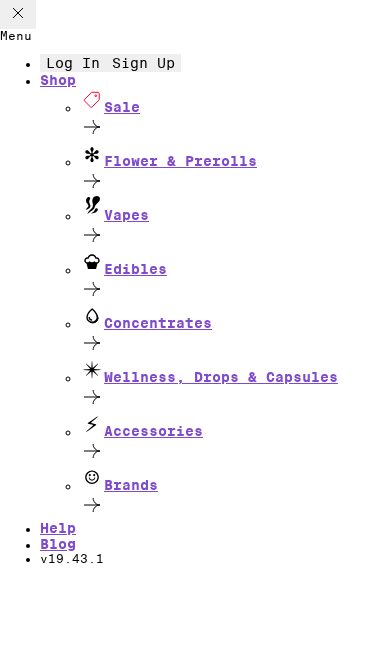 click 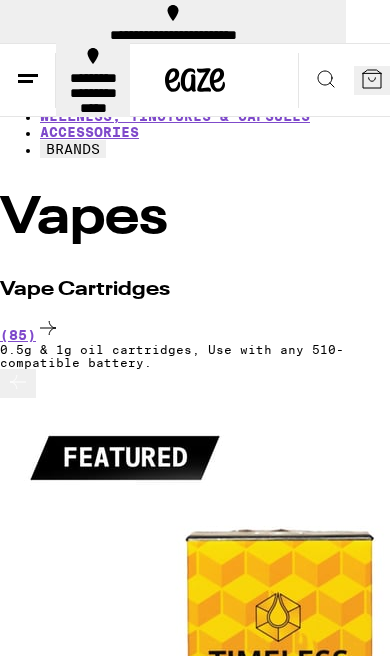scroll, scrollTop: 0, scrollLeft: 113, axis: horizontal 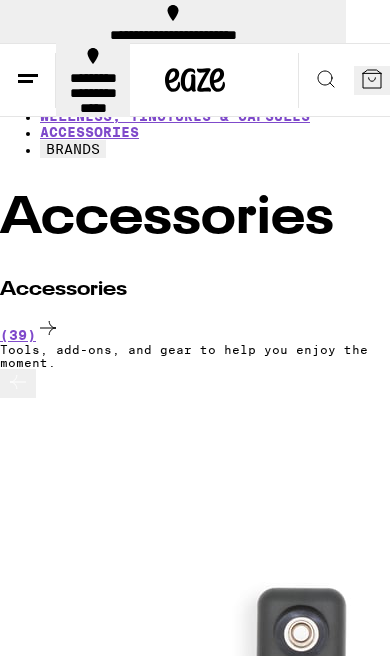 click at bounding box center [0, 10465] 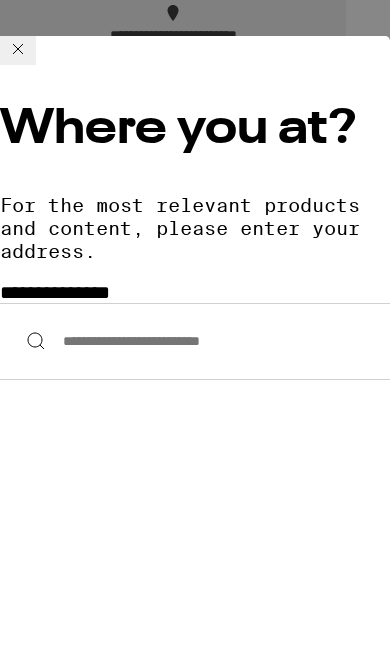 click on "**********" at bounding box center [195, 341] 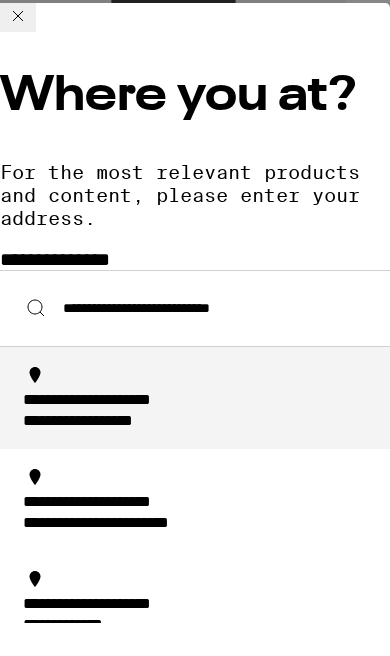 click on "**********" at bounding box center [131, 434] 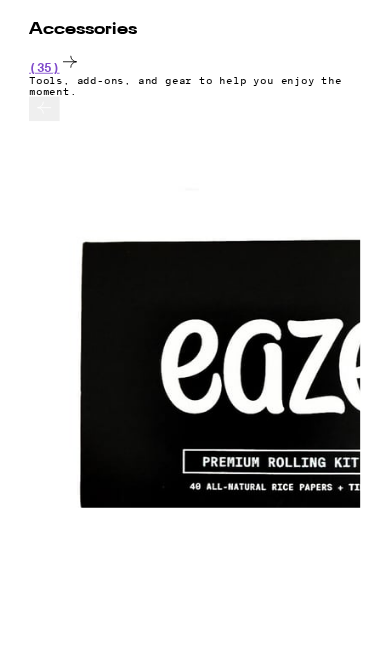 scroll, scrollTop: 77, scrollLeft: 0, axis: vertical 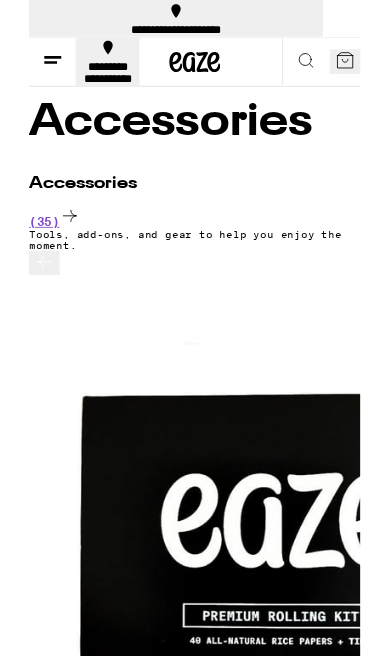 click at bounding box center (300, 17877) 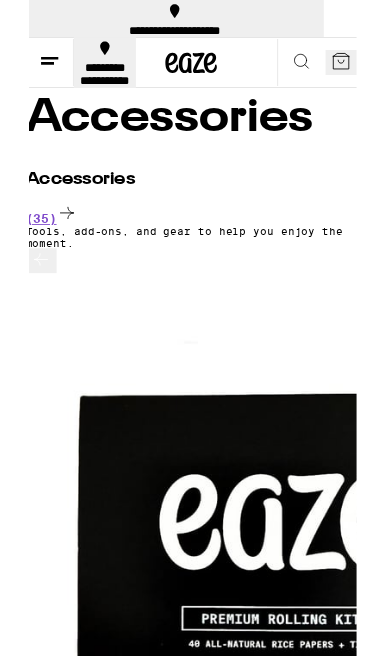 scroll, scrollTop: 136, scrollLeft: 0, axis: vertical 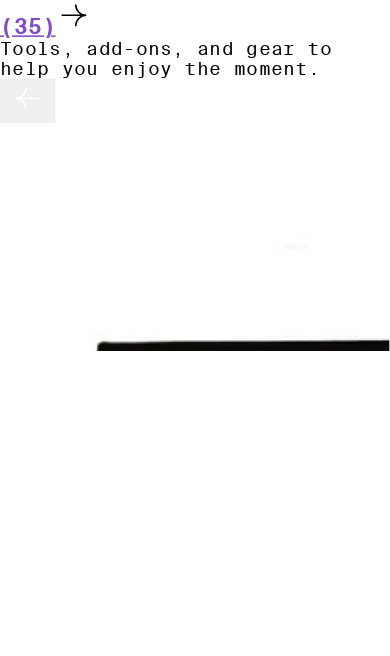 click on "Add To Bag $30" at bounding box center [51, 26656] 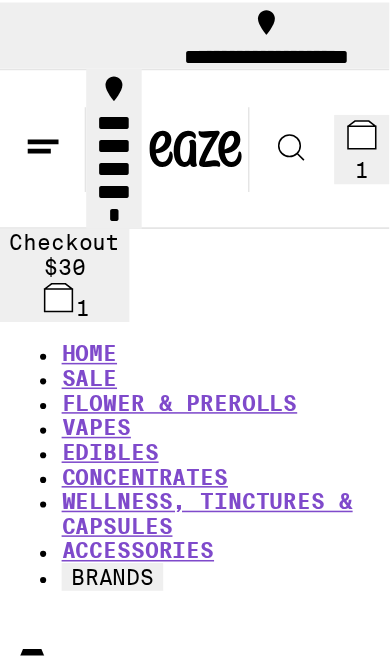 scroll, scrollTop: 0, scrollLeft: 0, axis: both 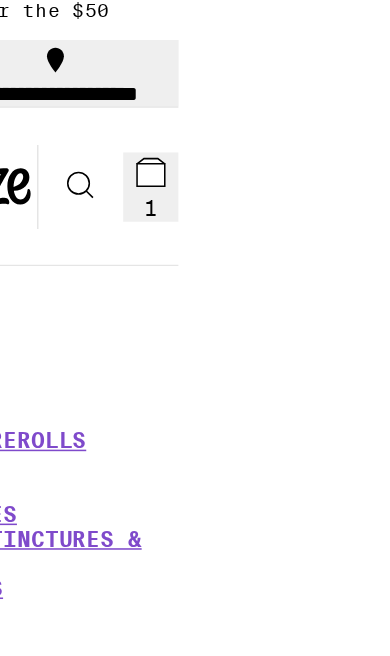 click on "BRANDS" at bounding box center (73, 399) 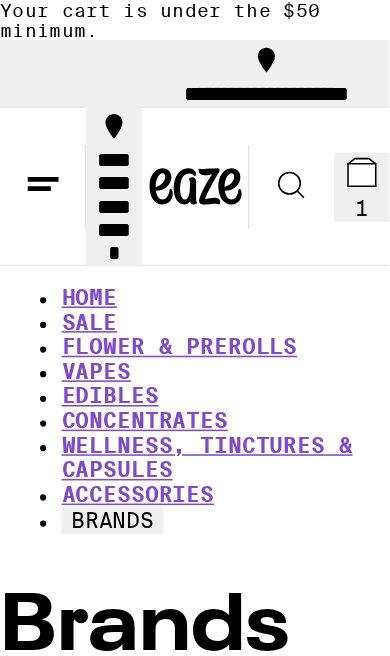 click on "Brands A - G" at bounding box center [126, 492] 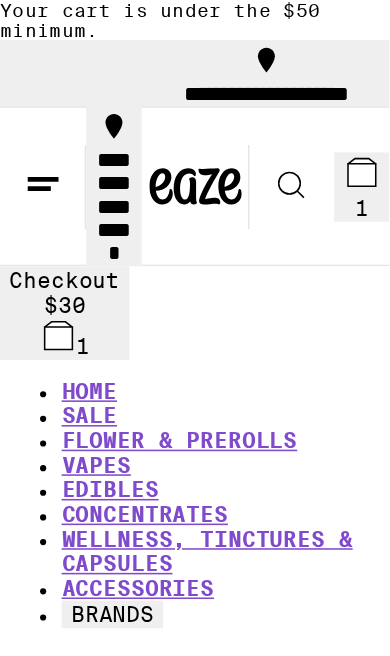 scroll, scrollTop: 0, scrollLeft: 0, axis: both 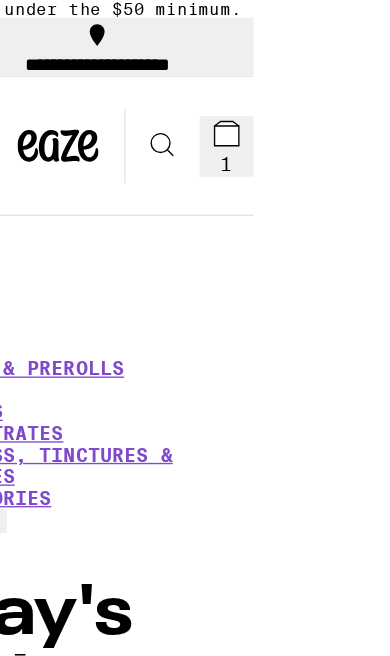 click 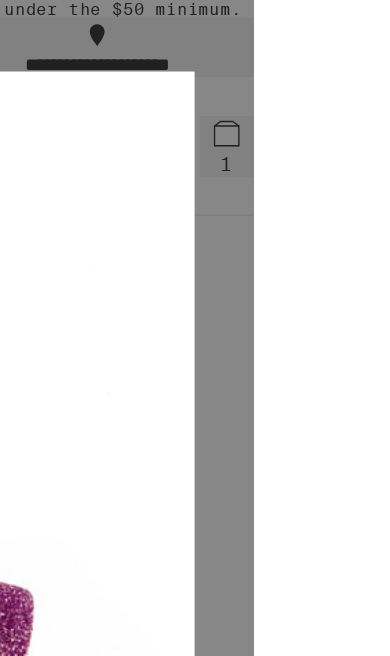 scroll, scrollTop: 0, scrollLeft: 0, axis: both 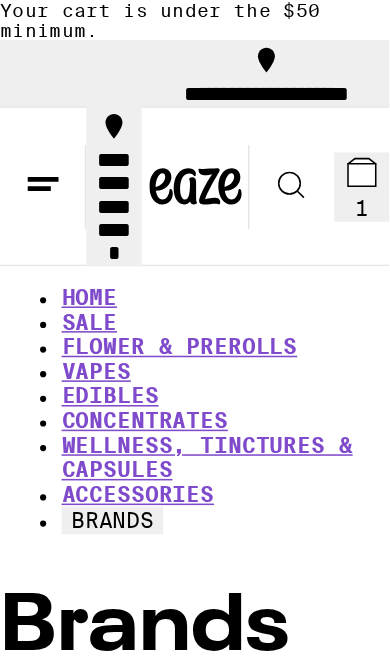 click on "HOME" at bounding box center (58, 193) 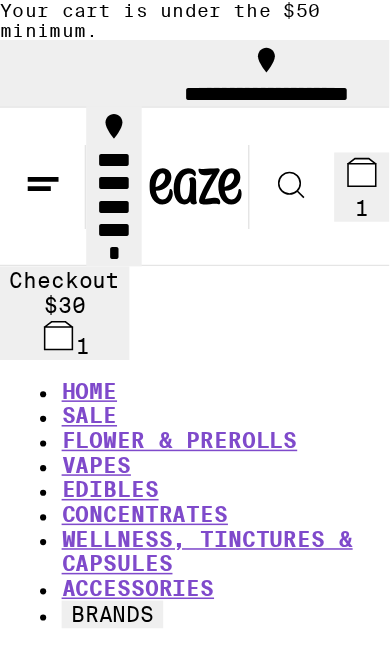 scroll, scrollTop: 0, scrollLeft: 0, axis: both 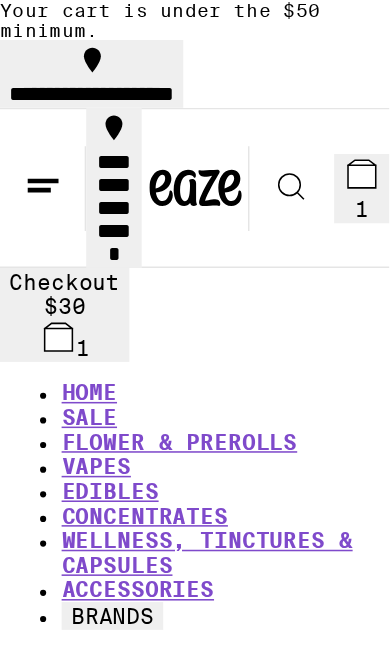 click on "FLOWER & PREROLLS" at bounding box center [116, 287] 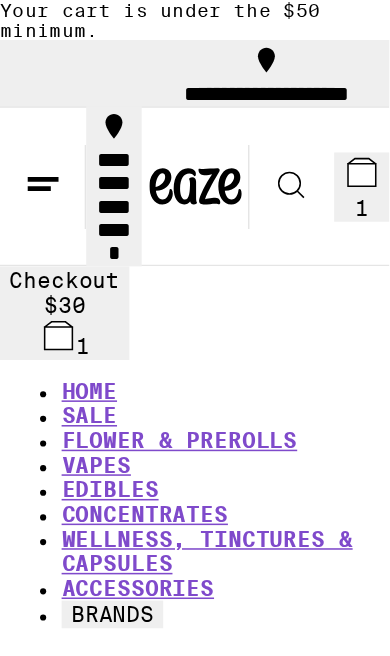 scroll, scrollTop: 0, scrollLeft: 0, axis: both 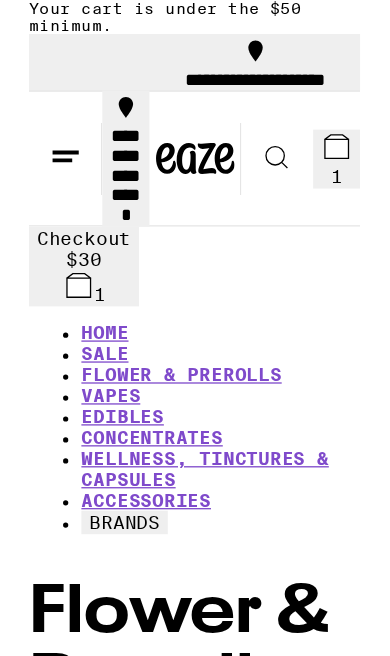 click on "FLOWER & PREROLLS" at bounding box center (116, 286) 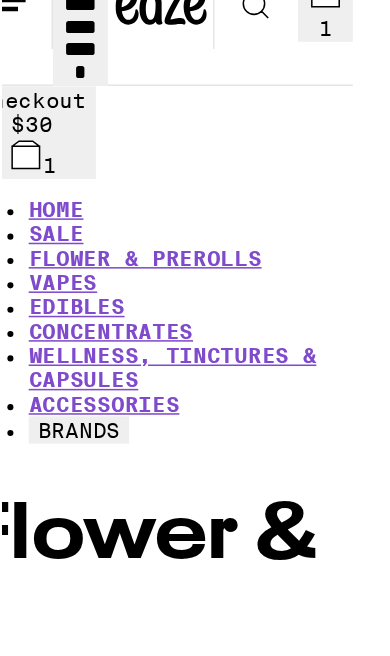 scroll, scrollTop: 0, scrollLeft: 0, axis: both 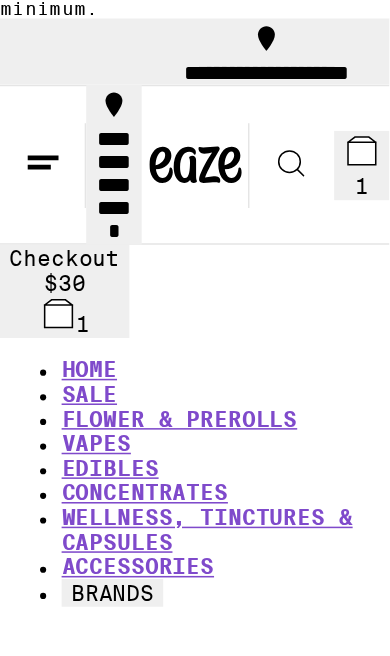 click on "VAPES" at bounding box center [62, 302] 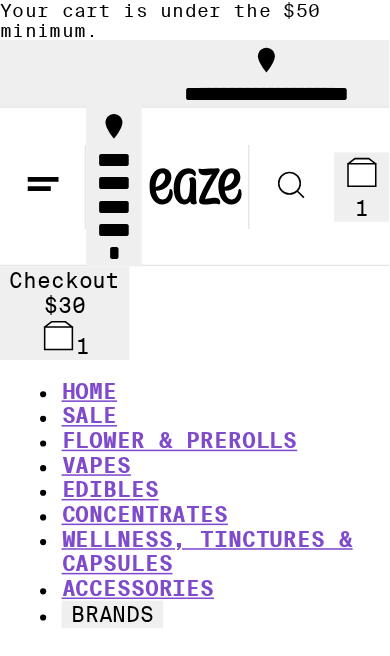 scroll, scrollTop: 0, scrollLeft: 0, axis: both 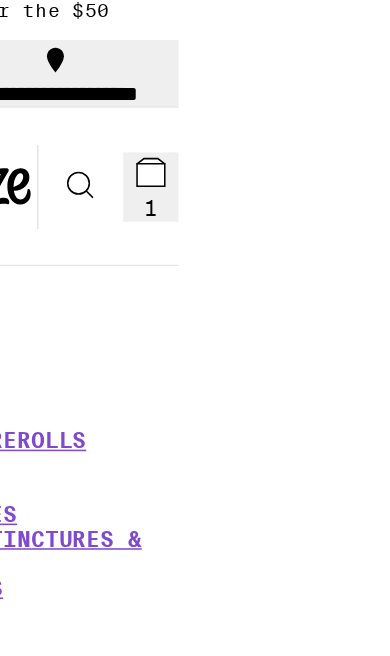 click on "1" at bounding box center [235, 135] 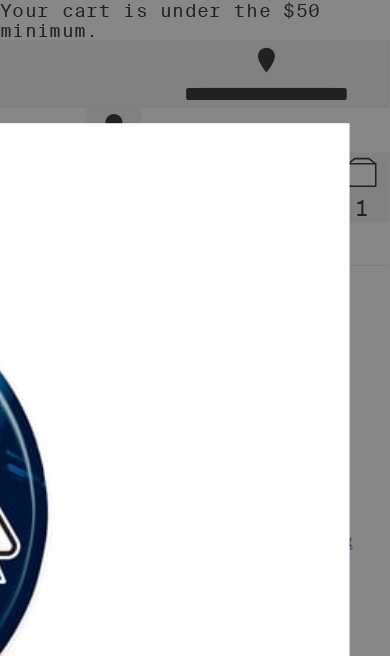 click on "PAX Era Go - Black" at bounding box center [-292, -3186] 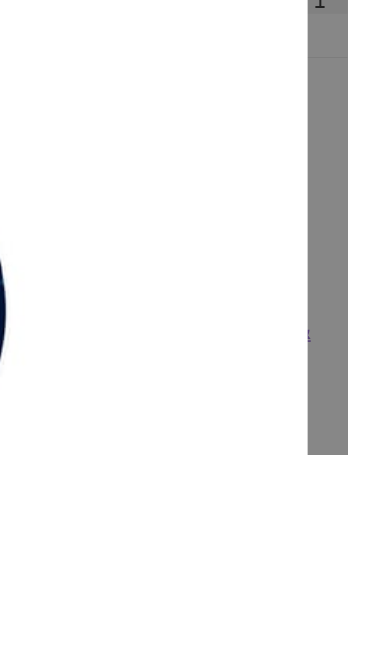 scroll, scrollTop: 0, scrollLeft: 0, axis: both 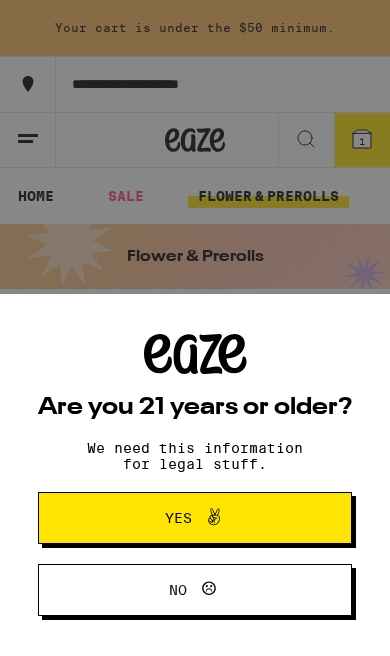click on "Yes" at bounding box center (178, 518) 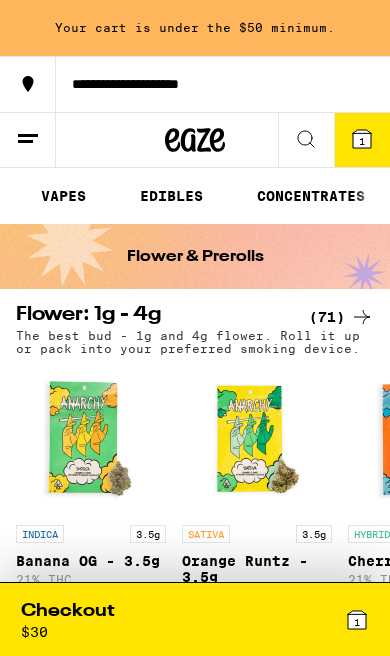 scroll, scrollTop: 0, scrollLeft: 370, axis: horizontal 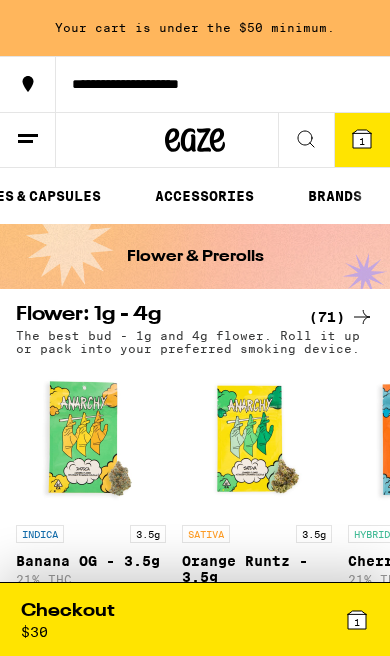 click on "ACCESSORIES" at bounding box center (204, 196) 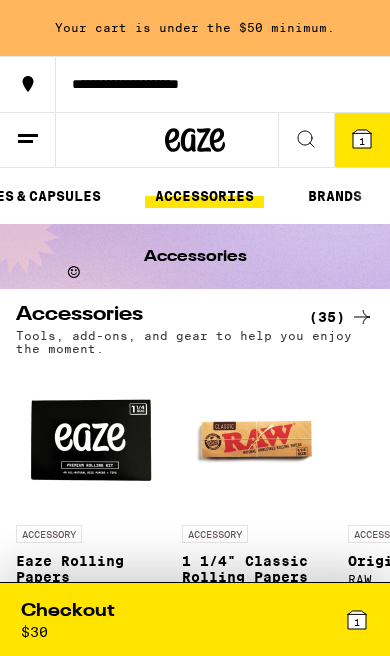 scroll, scrollTop: 0, scrollLeft: 0, axis: both 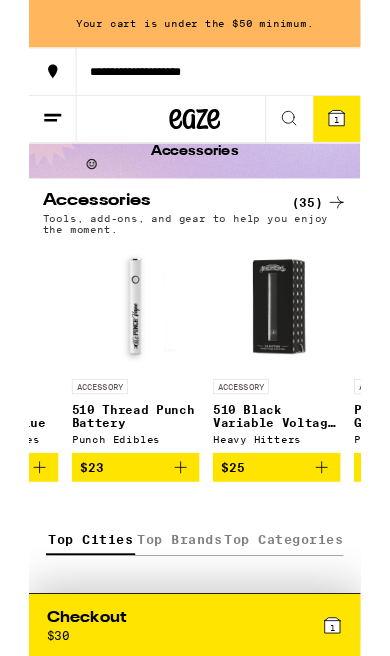 click at bounding box center [125, 361] 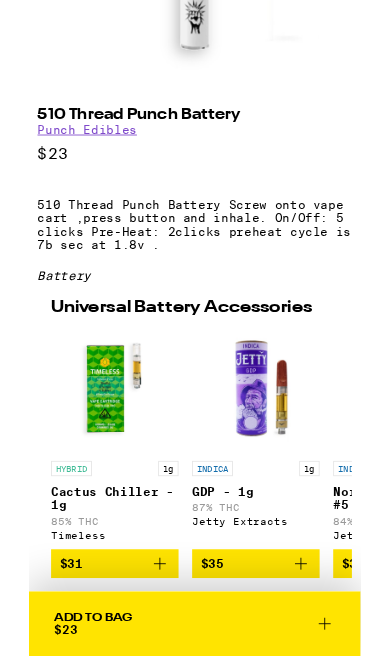 scroll, scrollTop: 286, scrollLeft: 0, axis: vertical 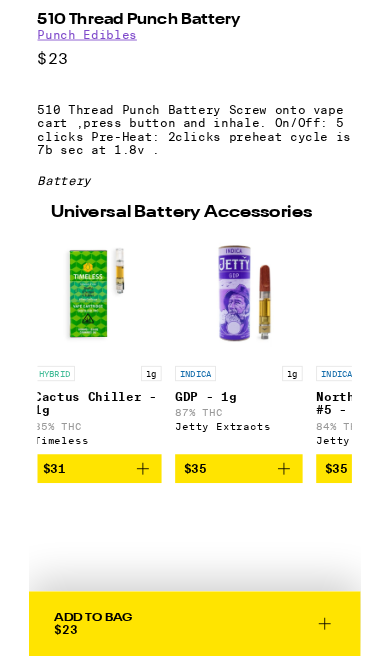 click on "510 Thread Punch Battery
Screw onto vape cart ,press button and inhale.
On/Off: 5 clicks
Pre-Heat: 2clicks
preheat cycle is 7b sec at 1.8v ." at bounding box center [195, 152] 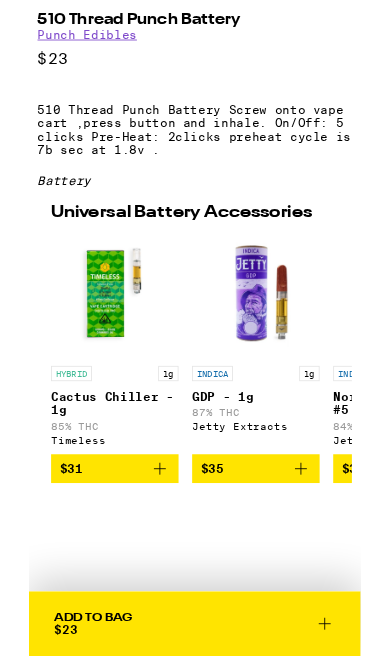 scroll, scrollTop: 0, scrollLeft: 0, axis: both 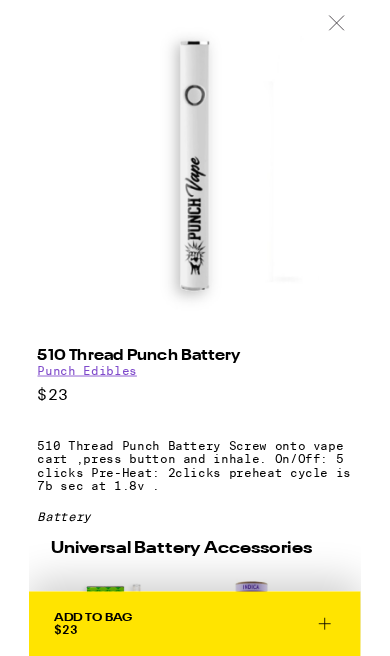 click on "Add To Bag $23" at bounding box center [195, 734] 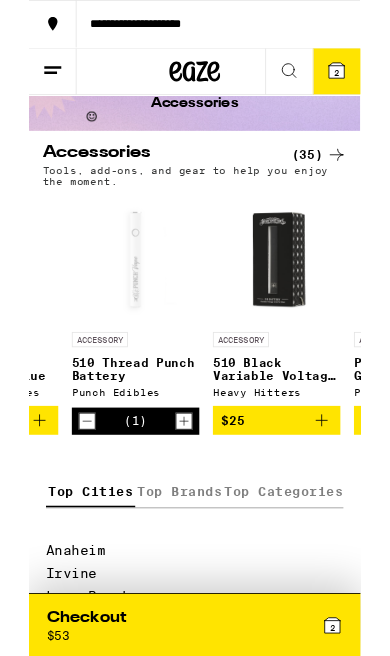 click 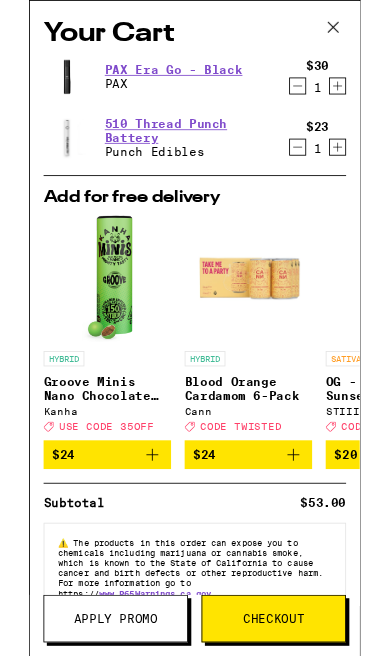 click 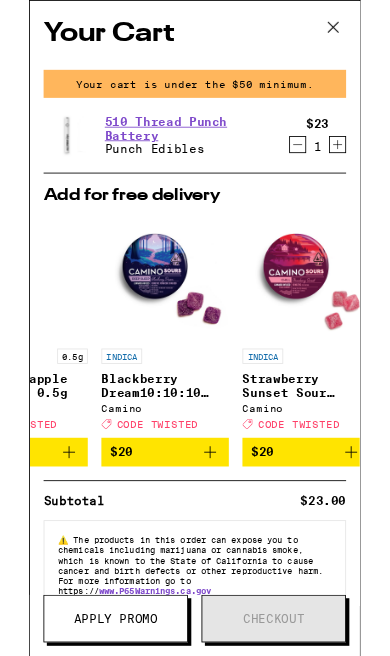scroll, scrollTop: 0, scrollLeft: 593, axis: horizontal 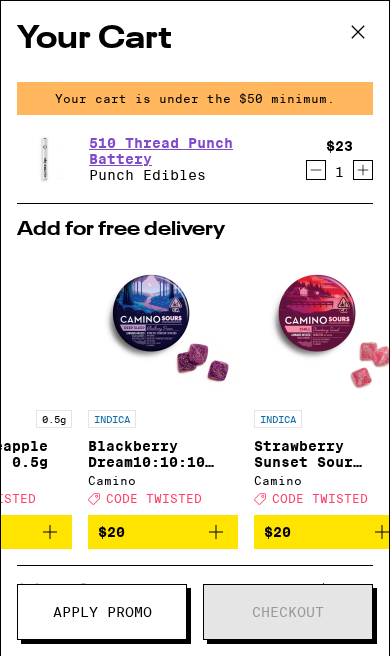 click 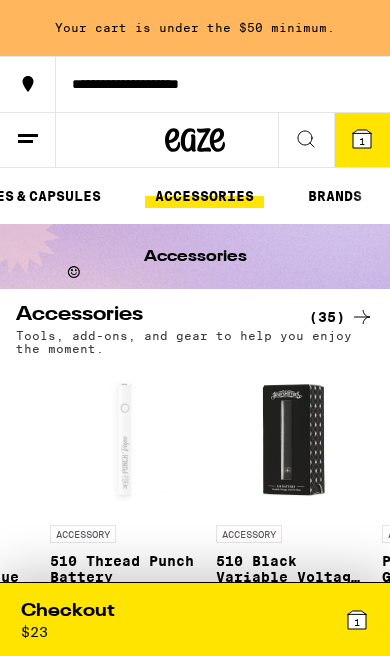 scroll, scrollTop: 0, scrollLeft: 0, axis: both 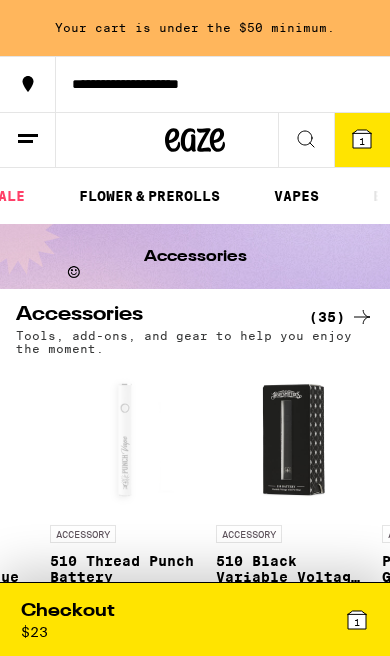 click on "VAPES" at bounding box center (296, 196) 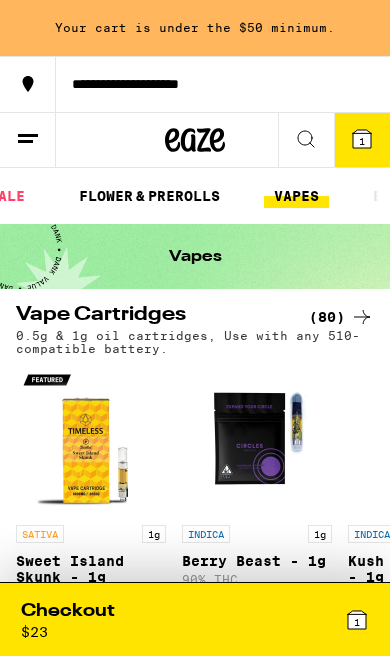 scroll, scrollTop: 0, scrollLeft: 0, axis: both 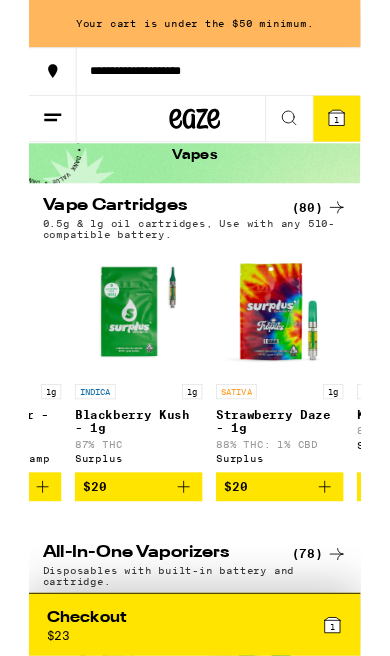click 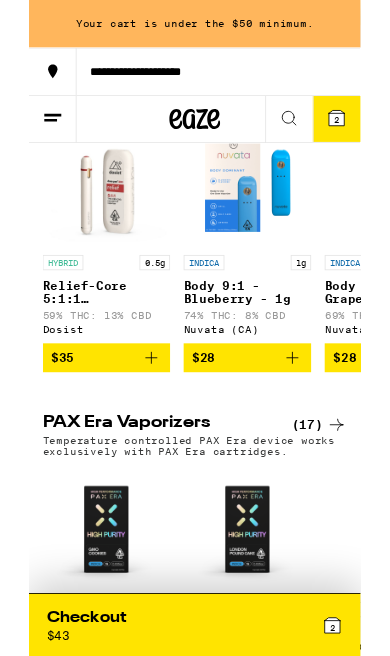scroll, scrollTop: 635, scrollLeft: 0, axis: vertical 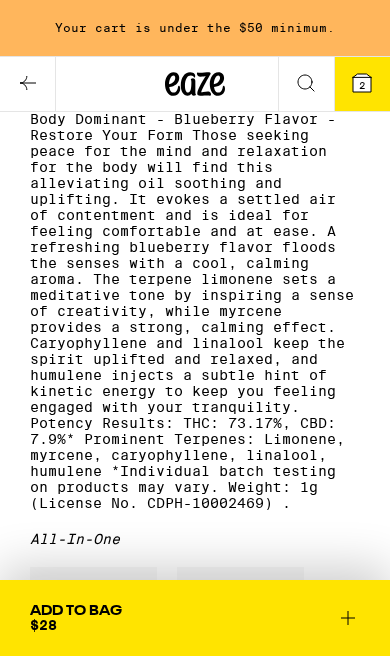 click on "Add To Bag $28" at bounding box center [195, 618] 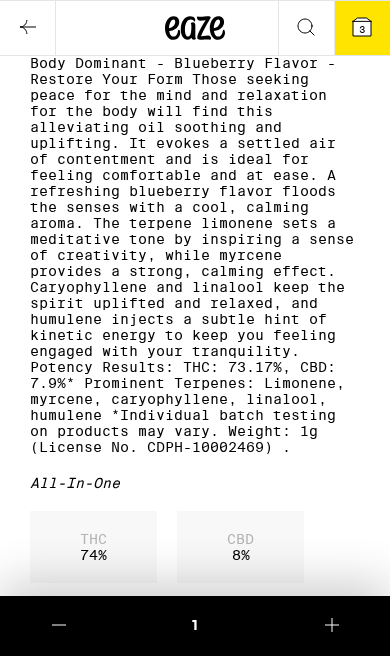 click 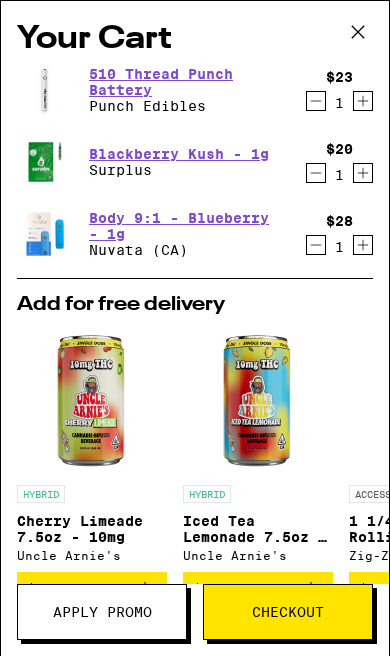 click 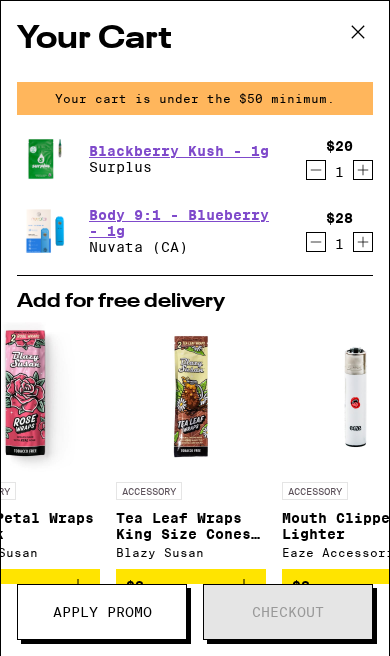 scroll, scrollTop: 0, scrollLeft: 1231, axis: horizontal 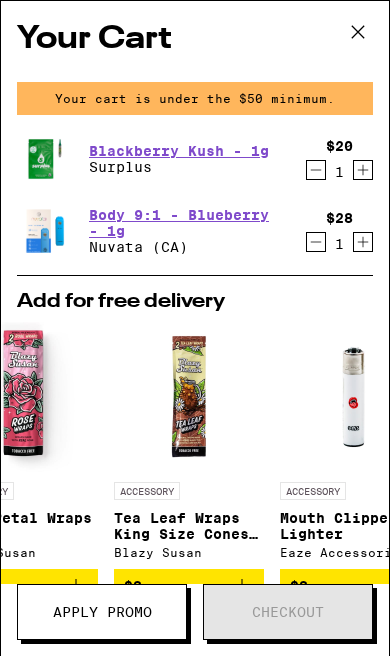 click 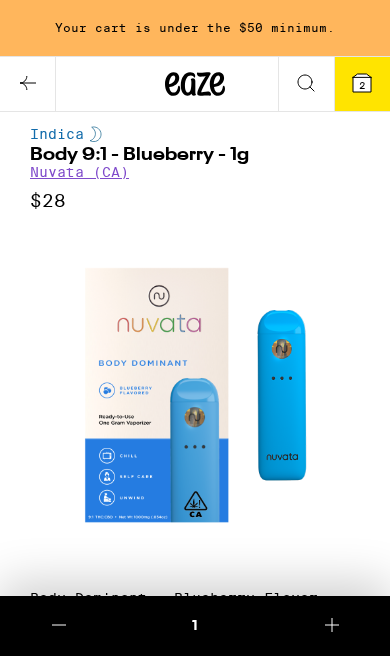 scroll, scrollTop: 0, scrollLeft: 0, axis: both 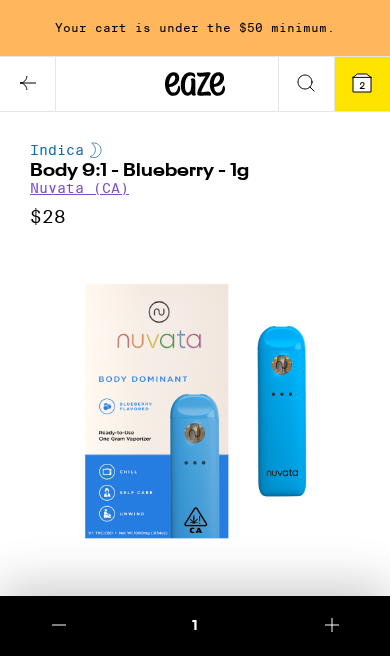 click at bounding box center (28, 84) 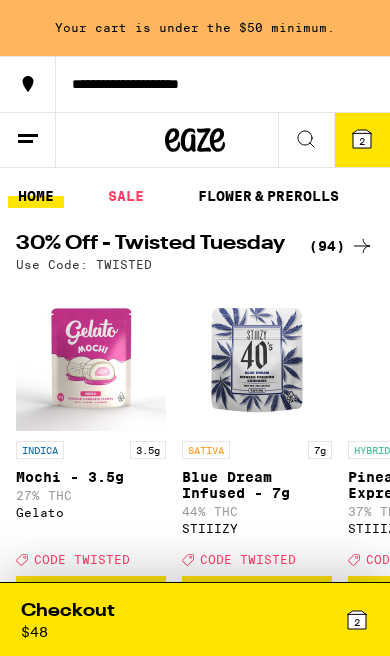 click on "VAPES" at bounding box center (415, 196) 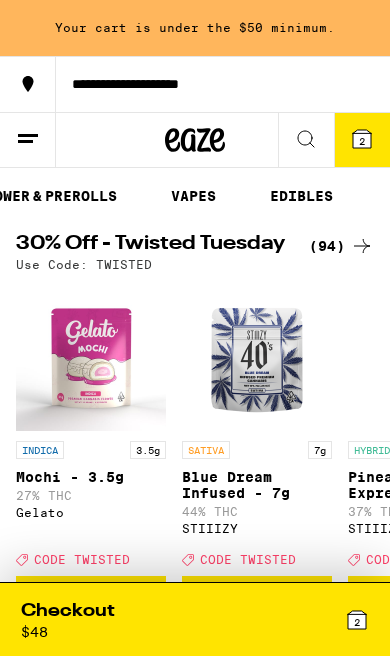 scroll, scrollTop: 0, scrollLeft: 0, axis: both 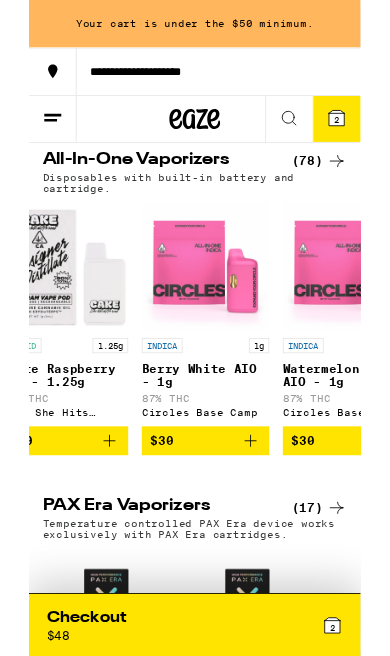 click at bounding box center [208, 312] 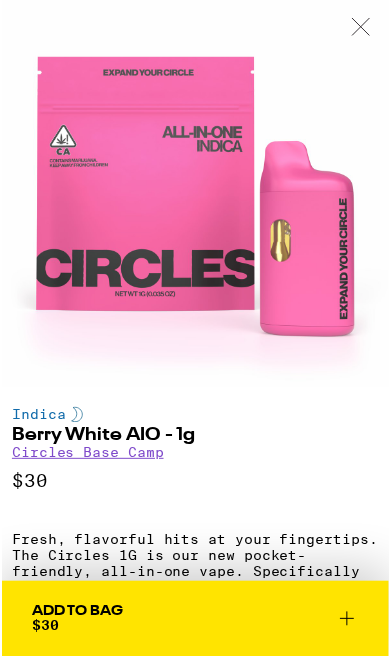 scroll, scrollTop: 653, scrollLeft: 0, axis: vertical 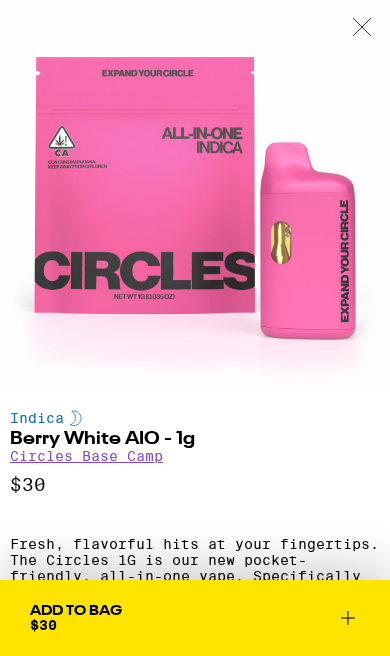 click on "Add To Bag $30" at bounding box center (195, 618) 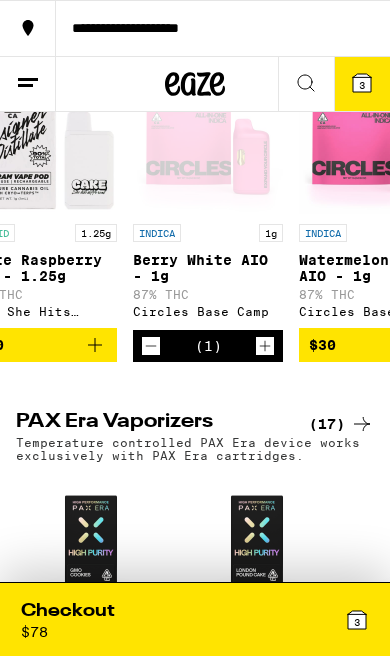 click 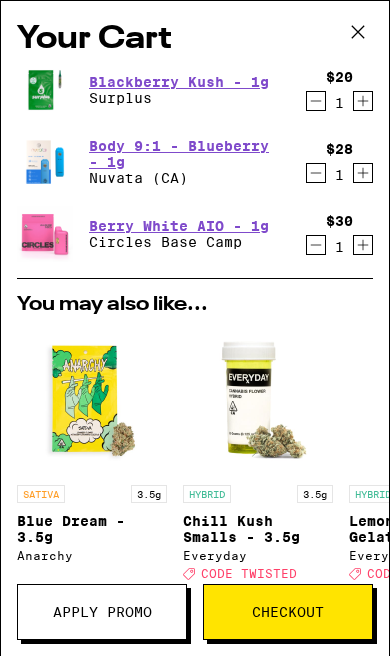 click 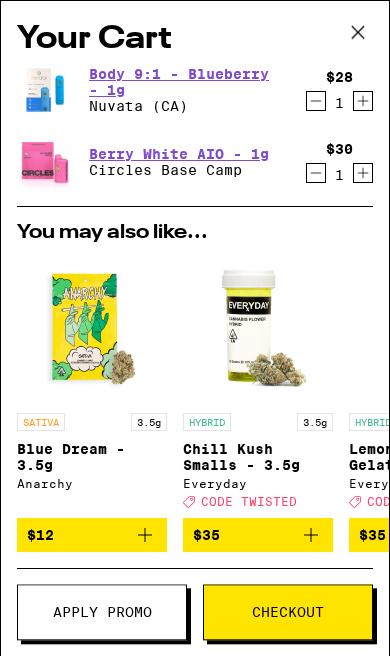 scroll, scrollTop: 0, scrollLeft: 0, axis: both 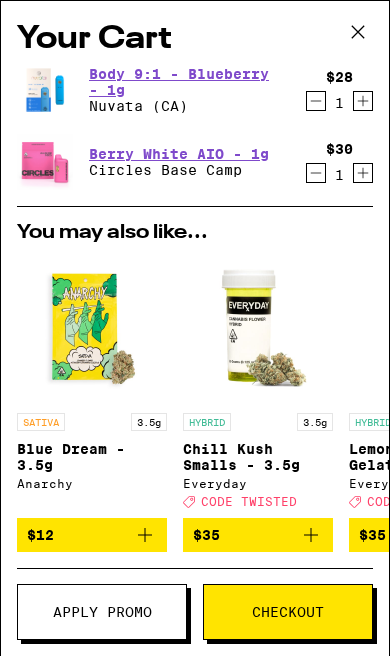click 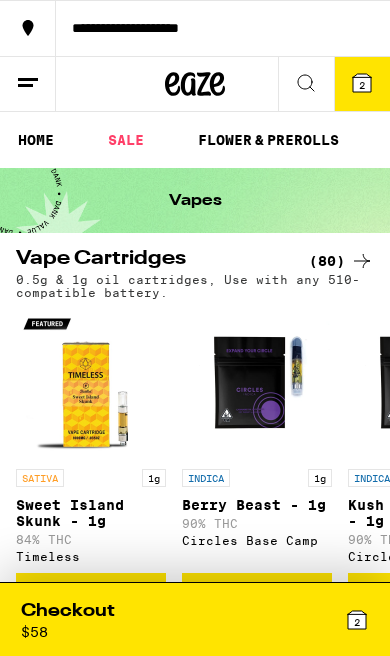 scroll, scrollTop: 0, scrollLeft: 0, axis: both 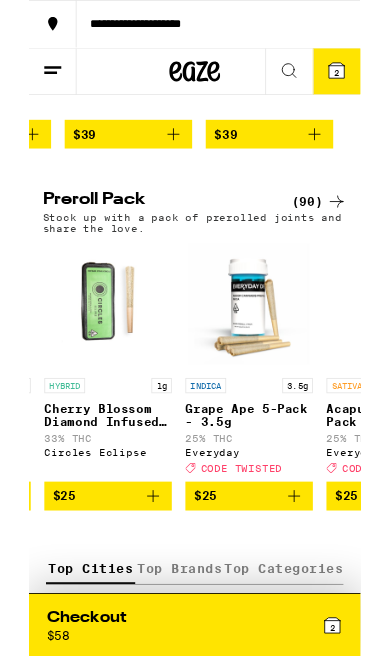 click at bounding box center [259, 360] 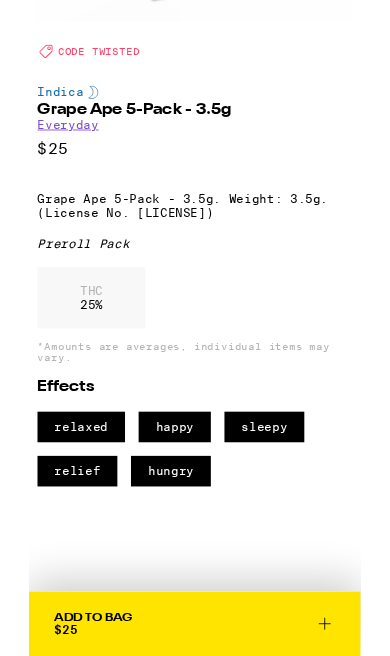 scroll, scrollTop: 386, scrollLeft: 0, axis: vertical 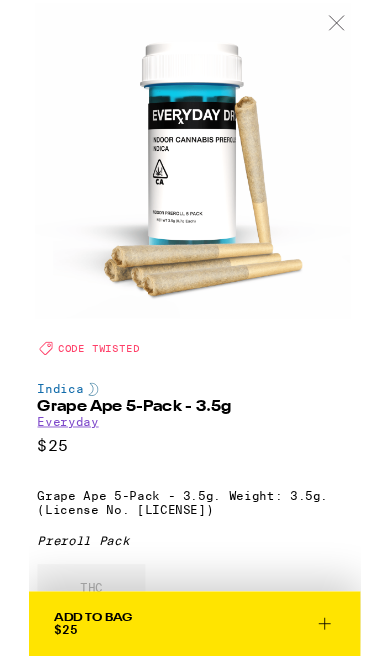 click 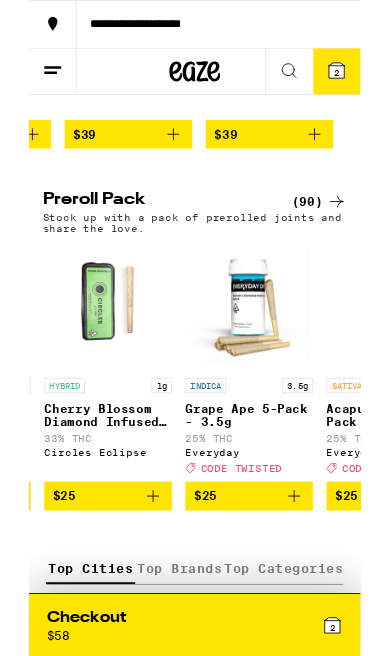 click at bounding box center (259, 360) 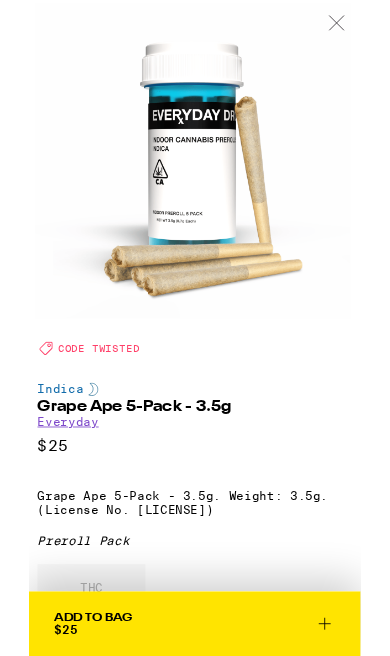 click at bounding box center (362, 28) 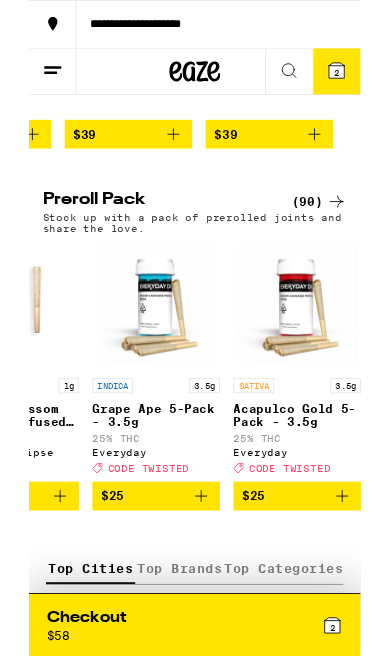 scroll, scrollTop: 0, scrollLeft: 2264, axis: horizontal 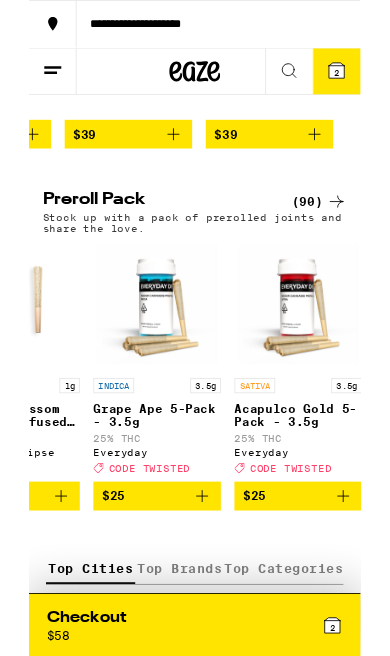 click at bounding box center [151, 360] 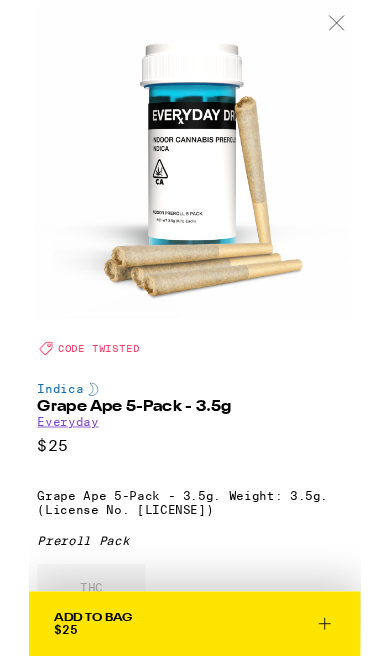 click on "Add To Bag $25" at bounding box center [195, 734] 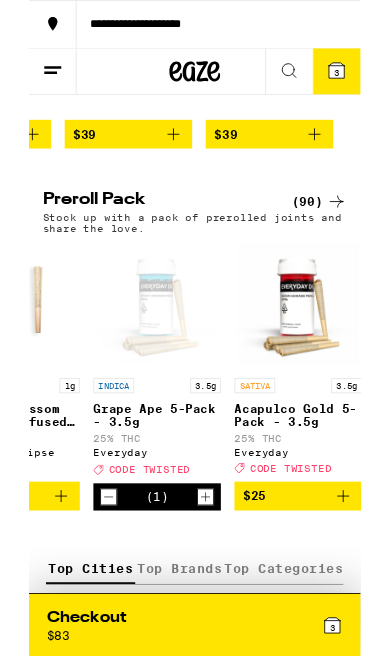 click on "3" at bounding box center [362, 84] 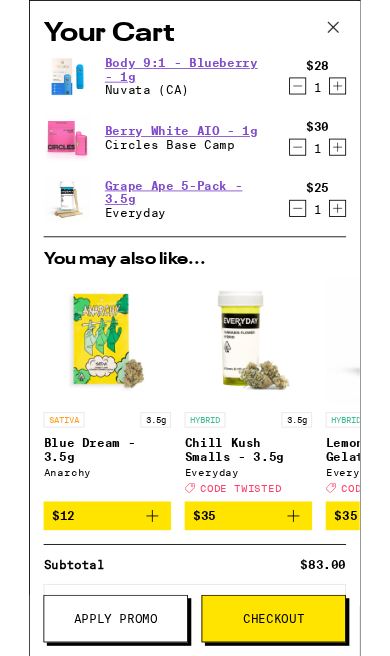 scroll, scrollTop: 0, scrollLeft: 0, axis: both 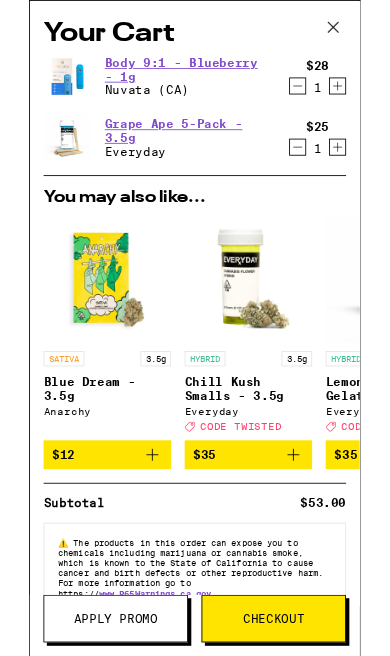 click on "Checkout" at bounding box center [288, 728] 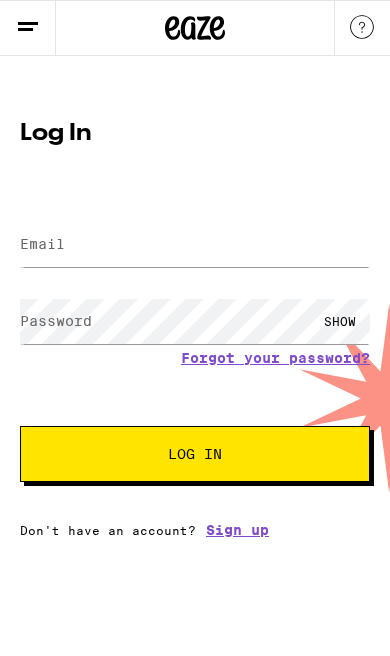 click at bounding box center (362, 27) 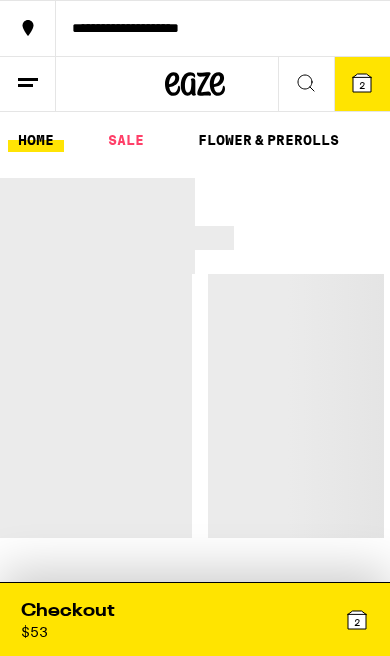 scroll, scrollTop: 0, scrollLeft: 0, axis: both 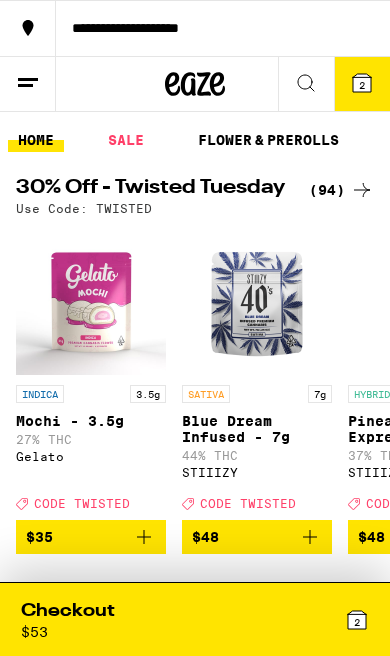 click at bounding box center [28, 28] 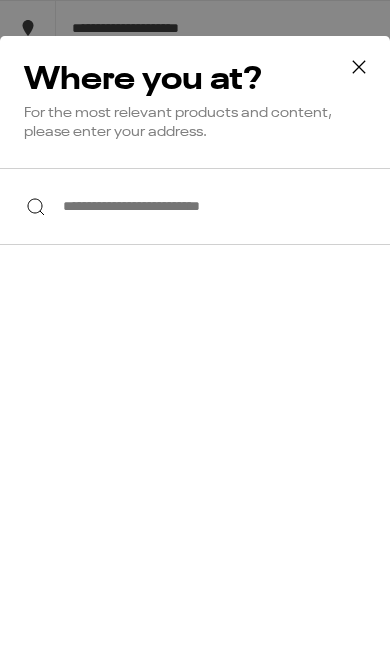 scroll, scrollTop: 0, scrollLeft: 0, axis: both 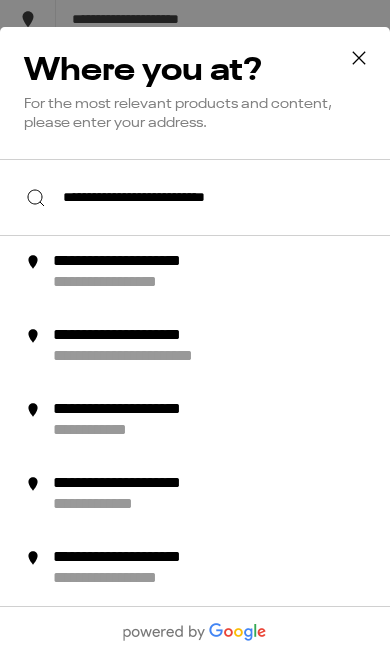 click on "**********" at bounding box center [195, 206] 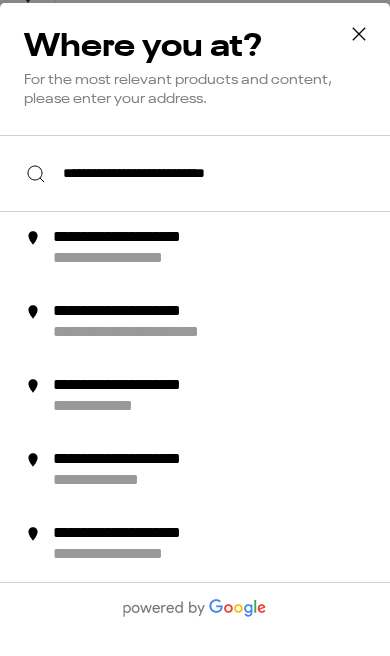 scroll, scrollTop: 65, scrollLeft: 0, axis: vertical 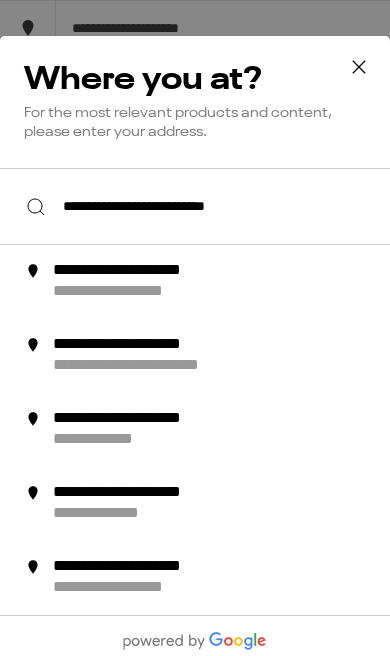 click on "**********" at bounding box center [146, 292] 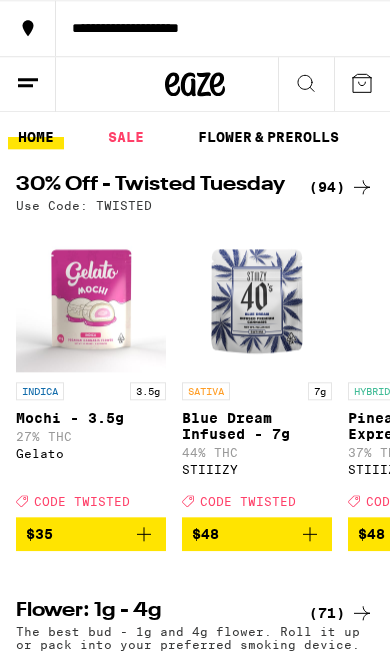 scroll, scrollTop: 0, scrollLeft: 0, axis: both 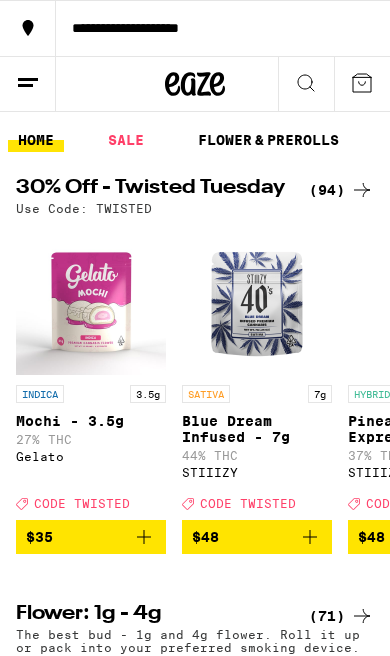 click at bounding box center (362, 84) 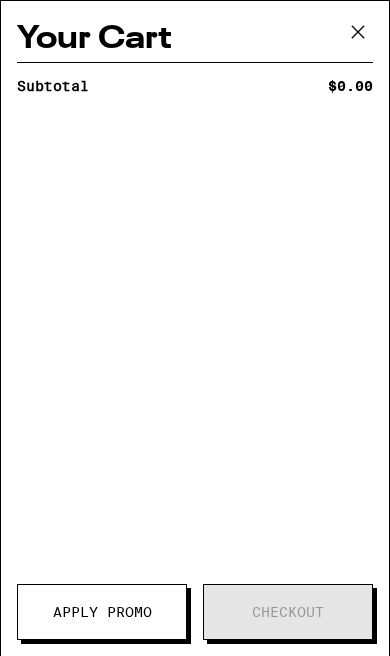 scroll, scrollTop: 0, scrollLeft: 0, axis: both 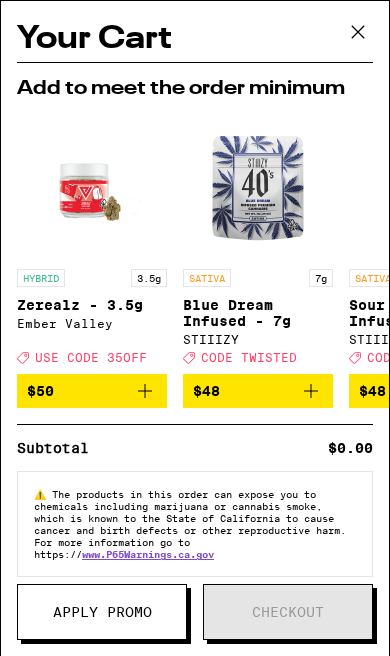 click 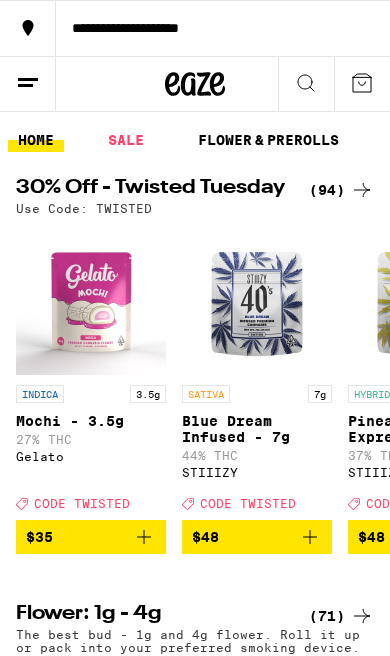 click on "SALE" at bounding box center [126, 140] 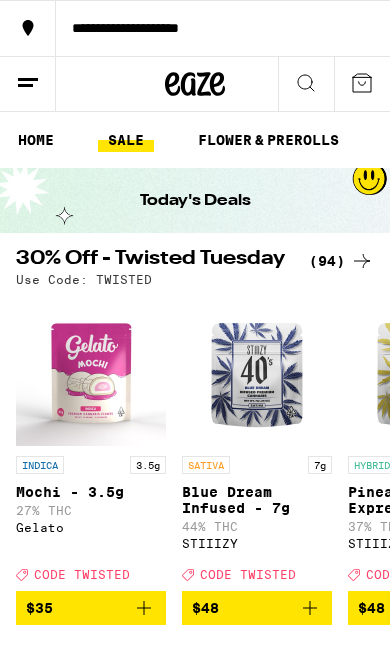 click on "HOME" at bounding box center (36, 140) 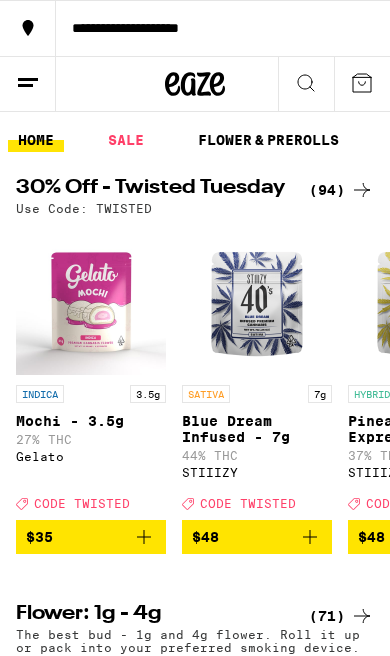 scroll, scrollTop: 0, scrollLeft: 687, axis: horizontal 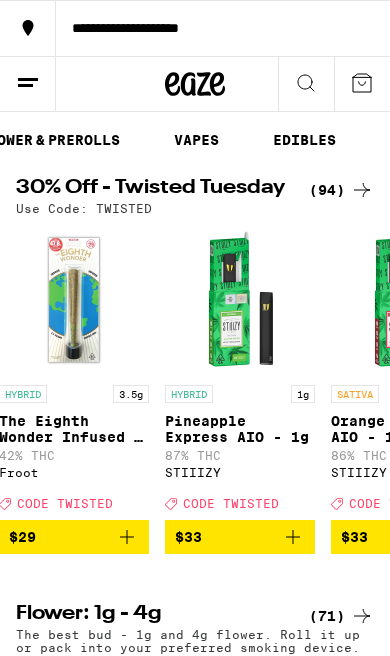 click on "VAPES" at bounding box center [196, 140] 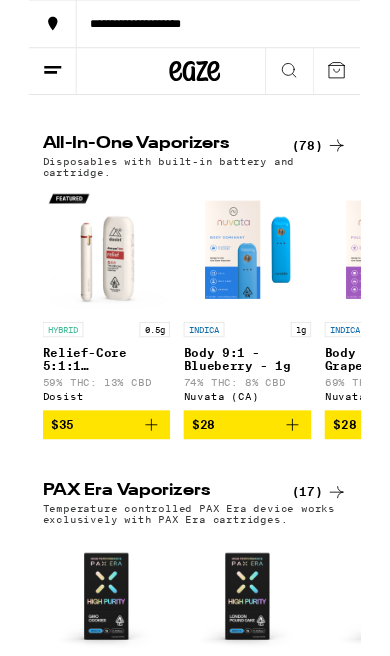 scroll, scrollTop: 500, scrollLeft: 0, axis: vertical 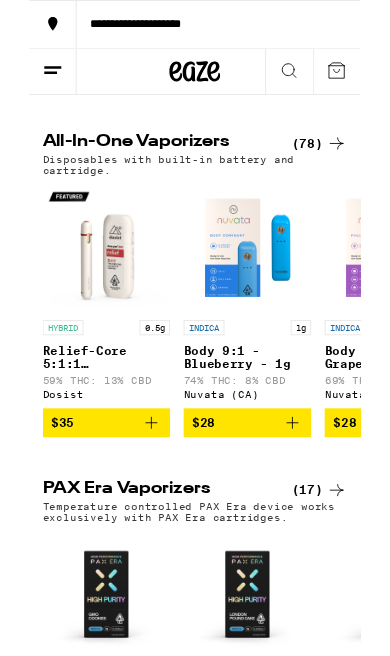 click 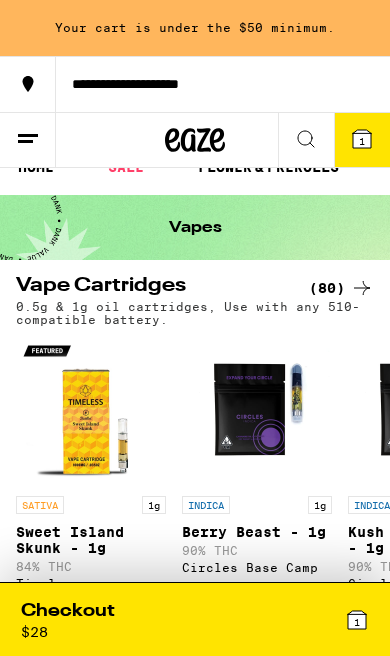scroll, scrollTop: 0, scrollLeft: 0, axis: both 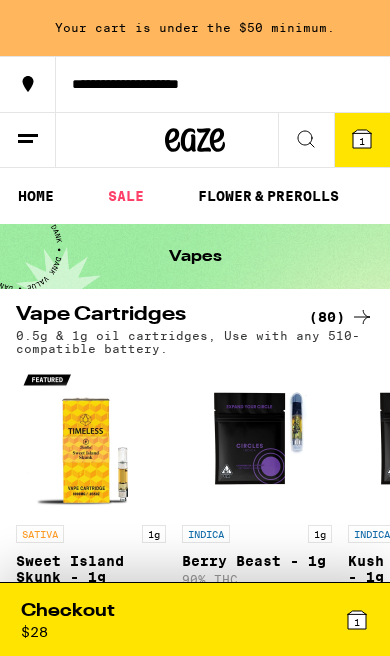 click on "FLOWER & PREROLLS" at bounding box center (268, 196) 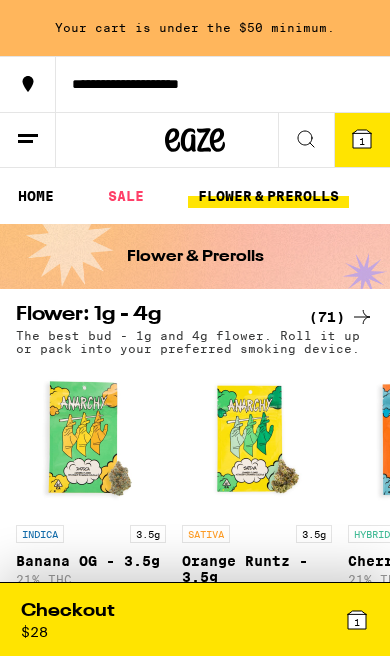 scroll, scrollTop: 0, scrollLeft: 0, axis: both 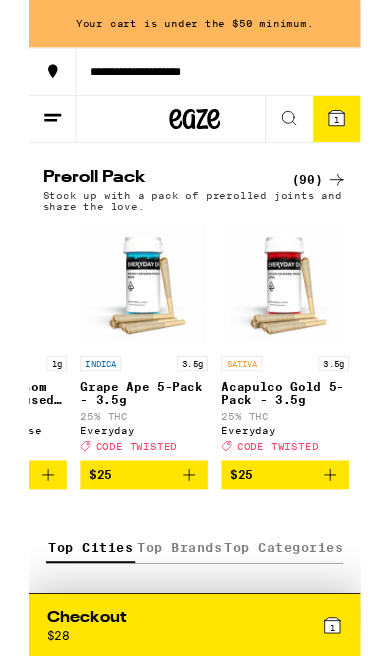 click 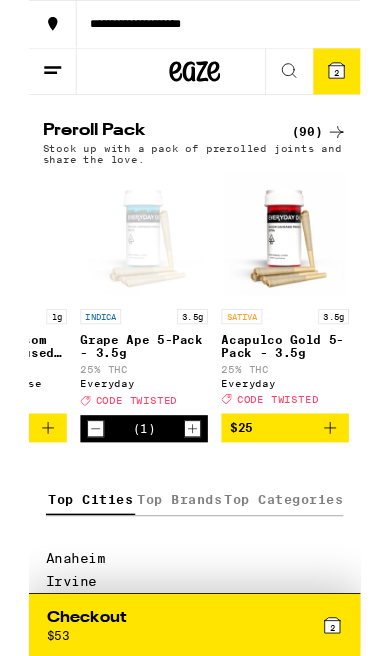 click on "2" at bounding box center [362, 85] 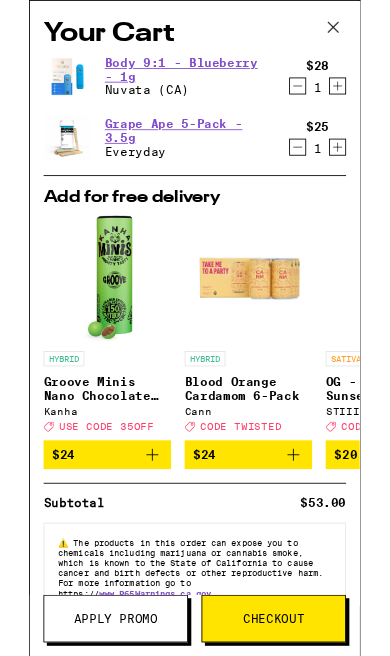 click on "Checkout" at bounding box center (288, 728) 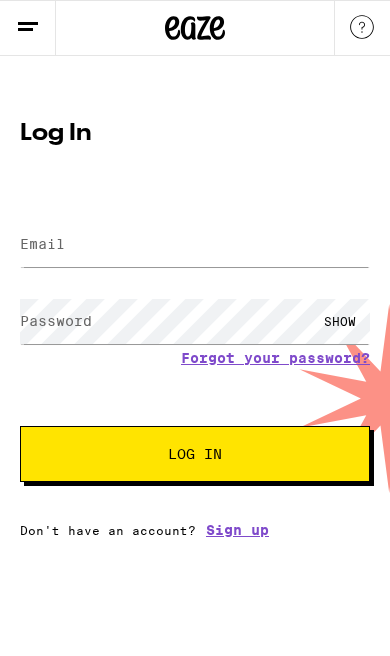 click on "Email" at bounding box center (42, 244) 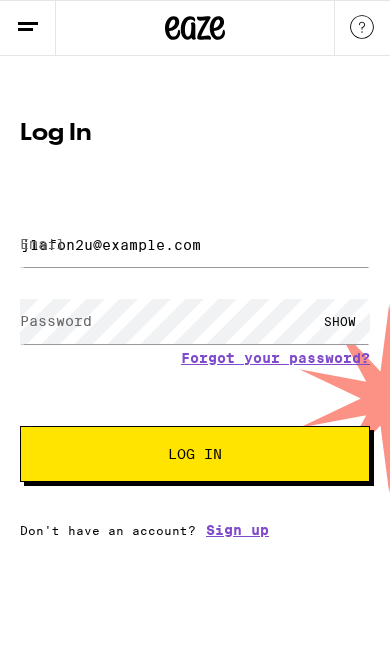 click on "Log In" at bounding box center (195, 454) 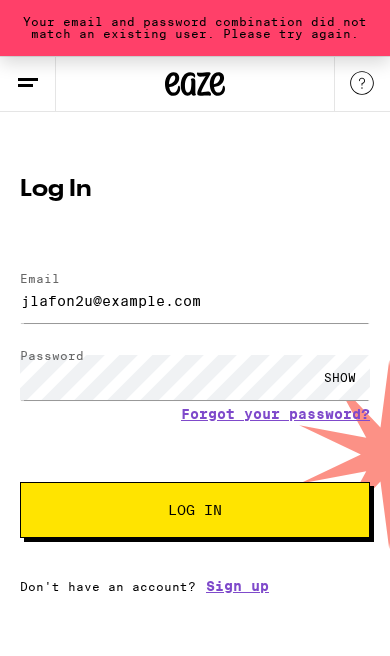 click on "SHOW" at bounding box center (340, 377) 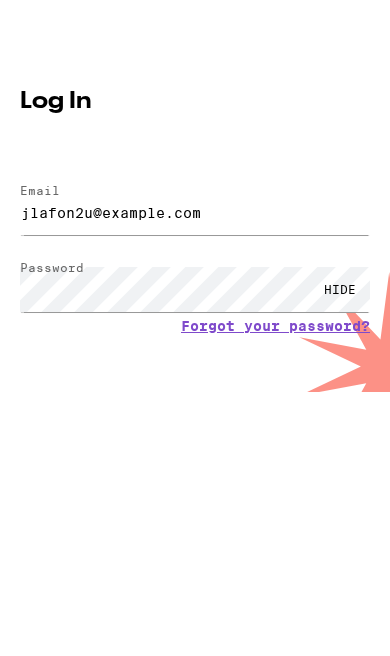 click on "Log In" at bounding box center (195, 510) 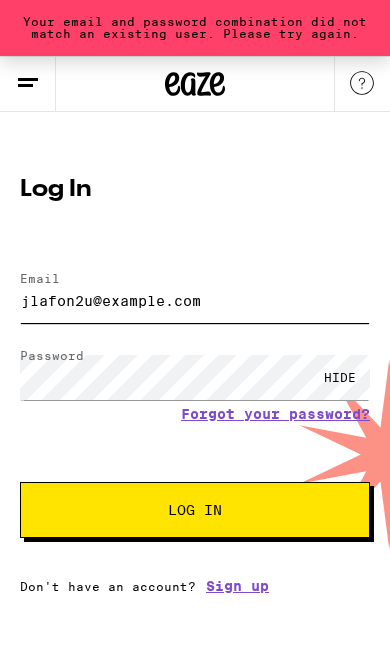 click on "jlafon2u@gmail.com" at bounding box center [195, 300] 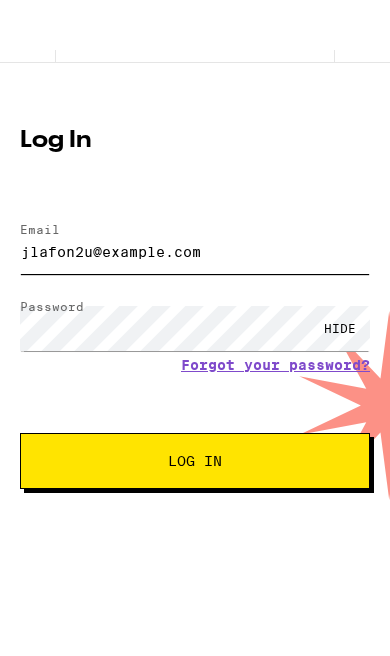 type on "jlafon2u@gmail.com" 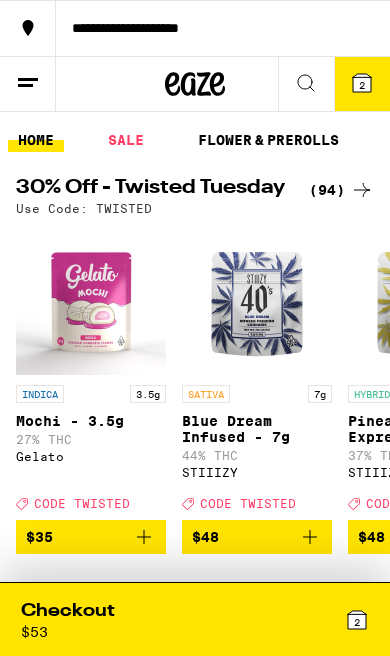 scroll, scrollTop: 0, scrollLeft: 0, axis: both 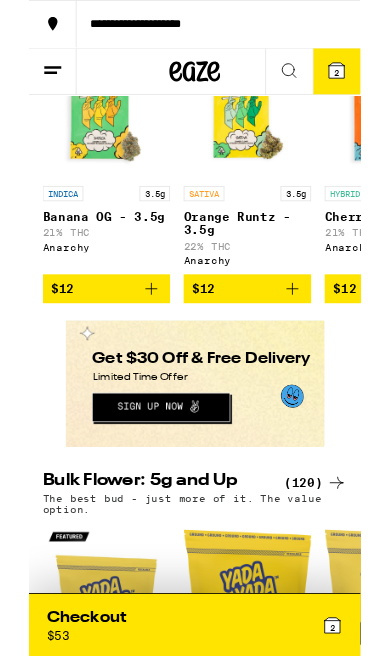 click at bounding box center (216, 392) 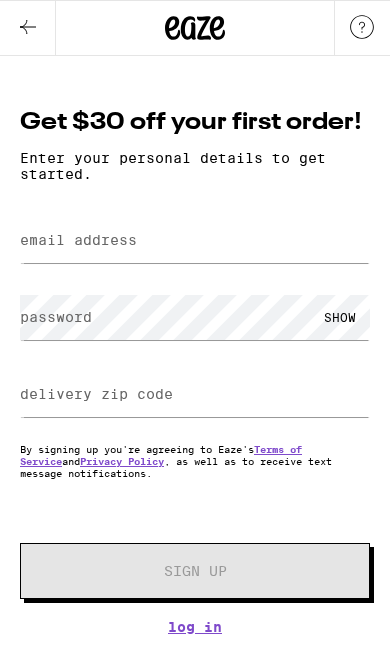 scroll, scrollTop: 0, scrollLeft: 0, axis: both 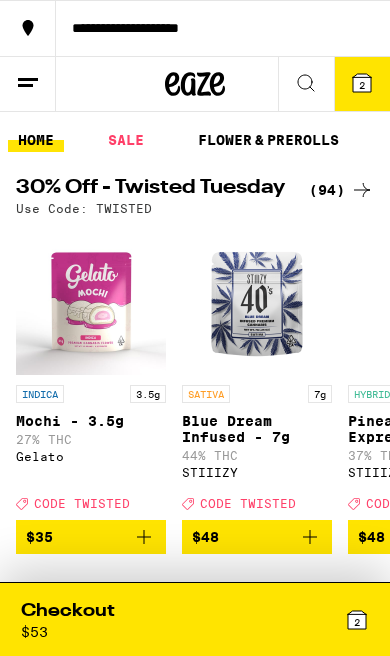 click on "2" at bounding box center [282, 619] 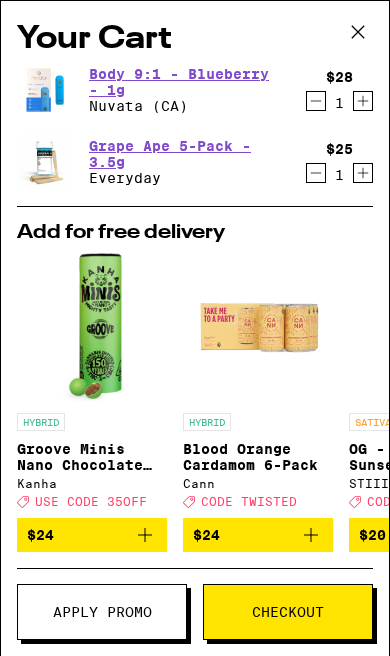 scroll, scrollTop: 0, scrollLeft: 0, axis: both 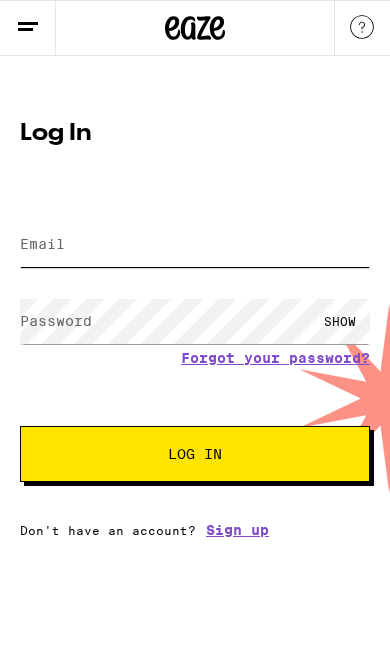click on "Email" at bounding box center (195, 244) 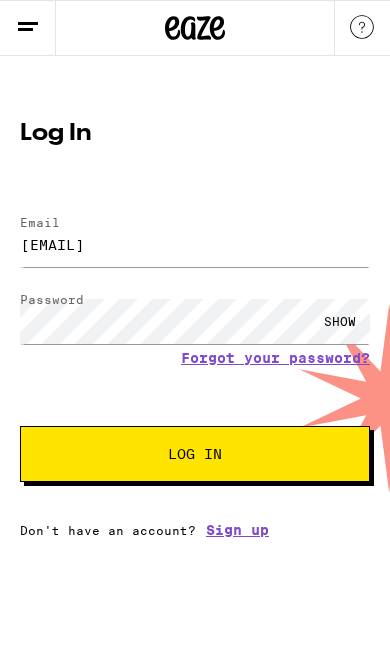 click on "SHOW" at bounding box center (340, 321) 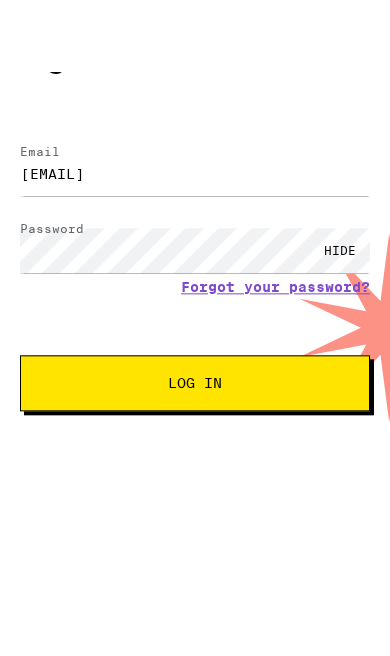 click on "HIDE" at bounding box center [340, 321] 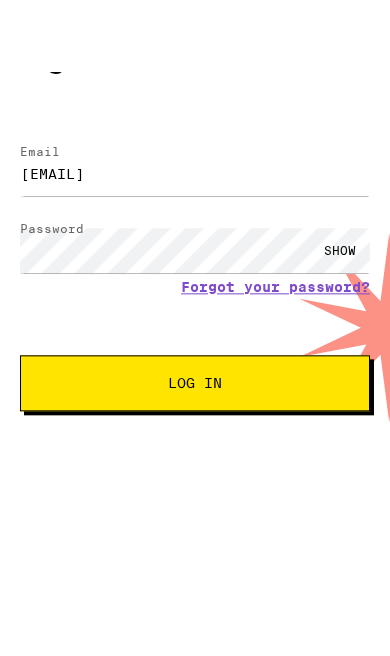 click on "SHOW" at bounding box center (340, 321) 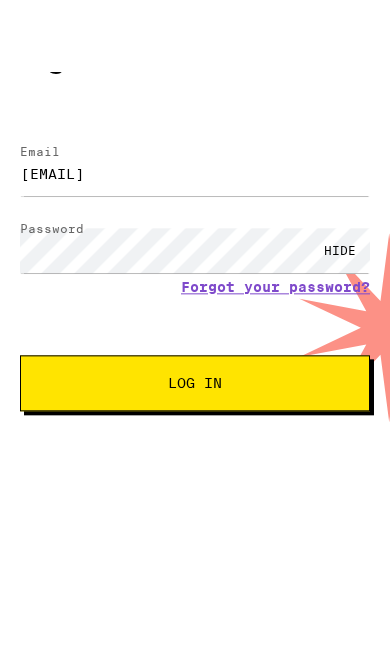 click on "Log In" at bounding box center [195, 454] 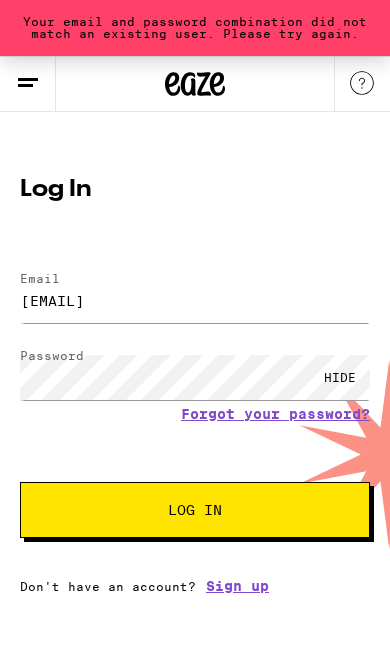 click at bounding box center (362, 83) 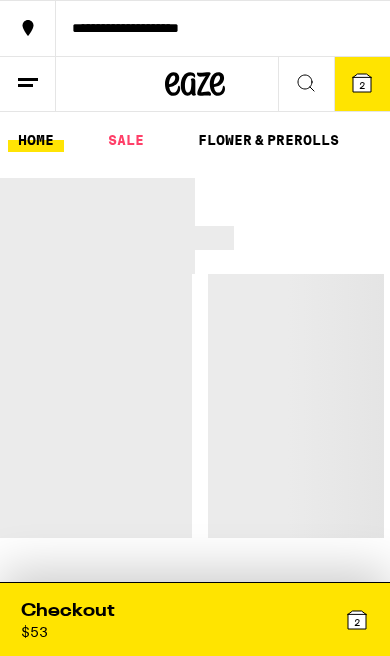 scroll, scrollTop: 0, scrollLeft: 0, axis: both 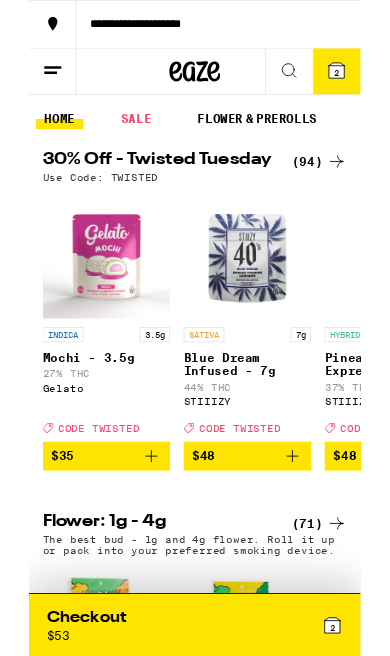 click on "2" at bounding box center [282, 735] 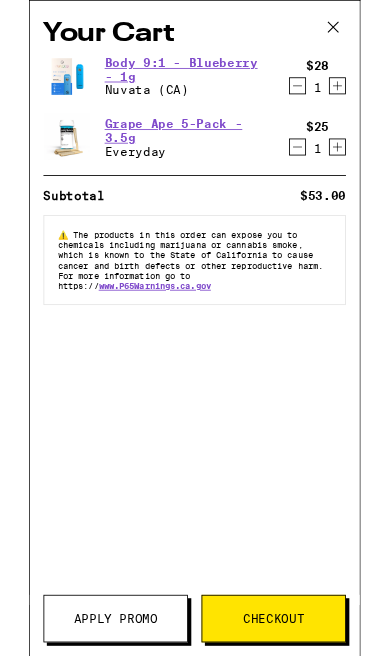 scroll, scrollTop: 0, scrollLeft: 0, axis: both 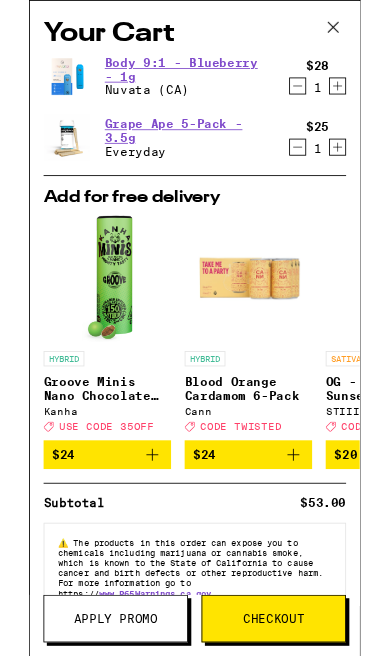 click on "Checkout" at bounding box center [288, 728] 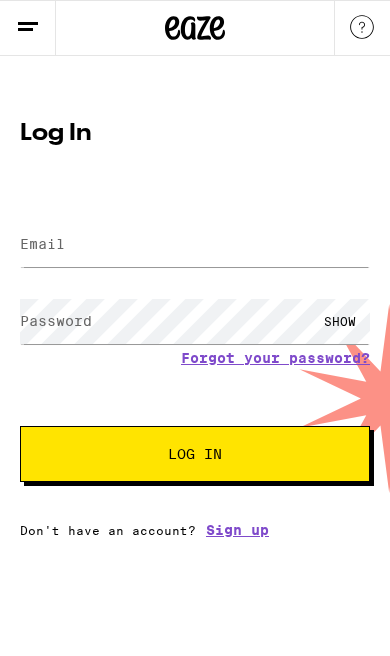 scroll, scrollTop: 0, scrollLeft: 0, axis: both 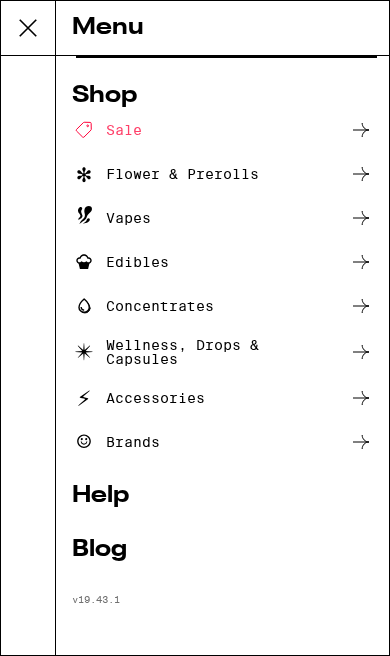 click on "Help" at bounding box center (222, 496) 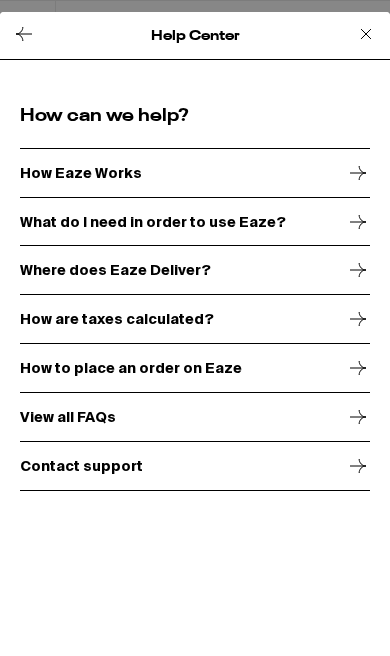 scroll, scrollTop: 0, scrollLeft: 0, axis: both 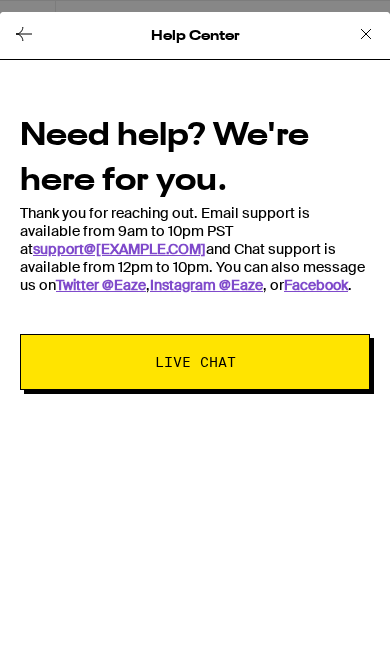 click on "Live Chat" at bounding box center [195, 362] 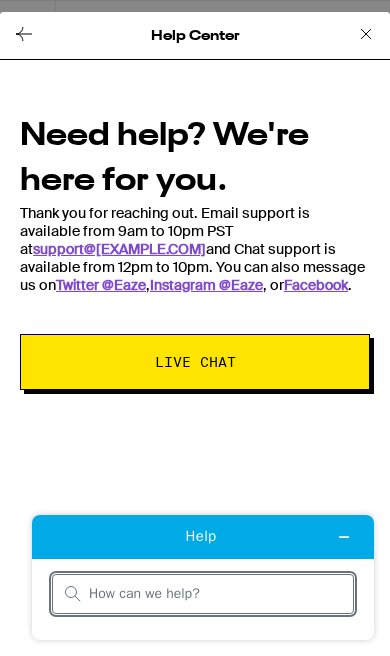 click at bounding box center [215, 594] 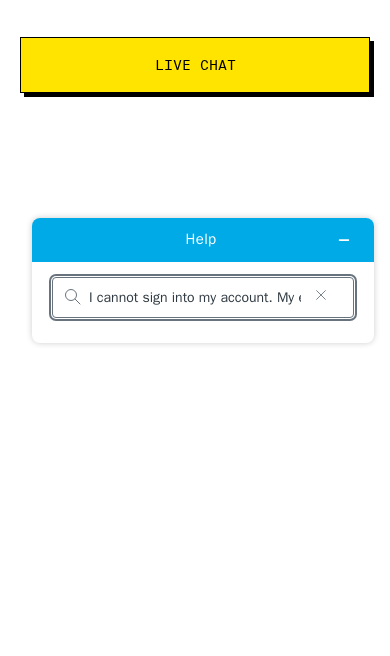 type on "I cannot sign into my account. My email has changed and when I try to change it, it is not letting me sign in. My new email is jlafon2u" 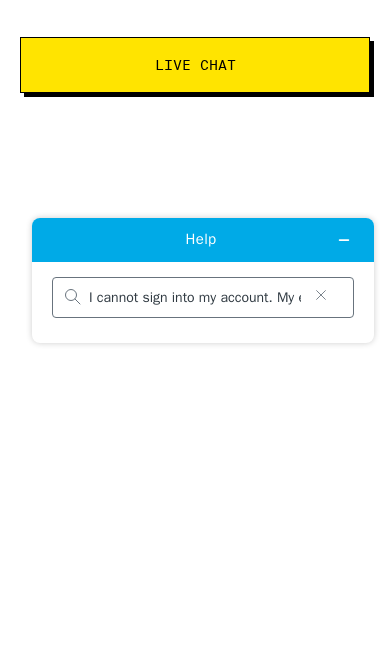 scroll, scrollTop: 415, scrollLeft: 0, axis: vertical 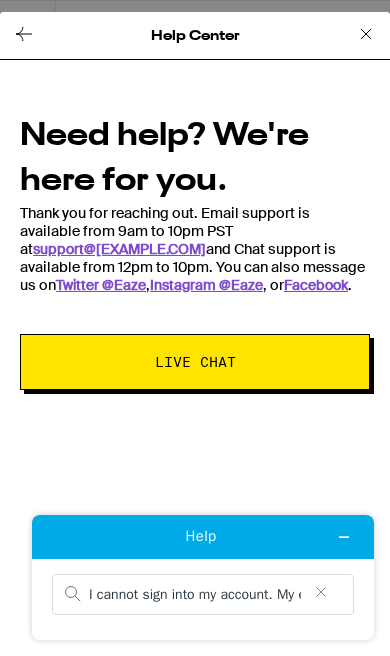click on "Help" at bounding box center [201, 536] 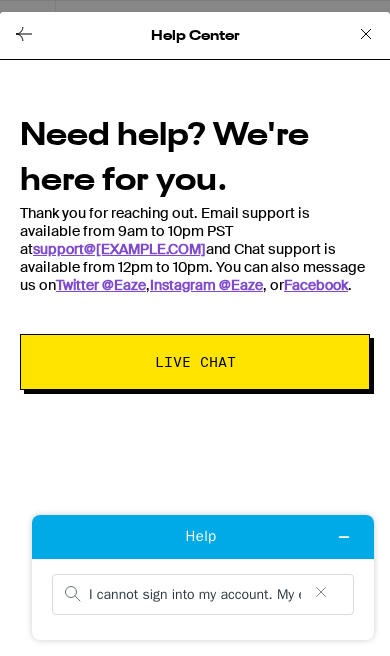 click on "Live Chat" at bounding box center (195, 362) 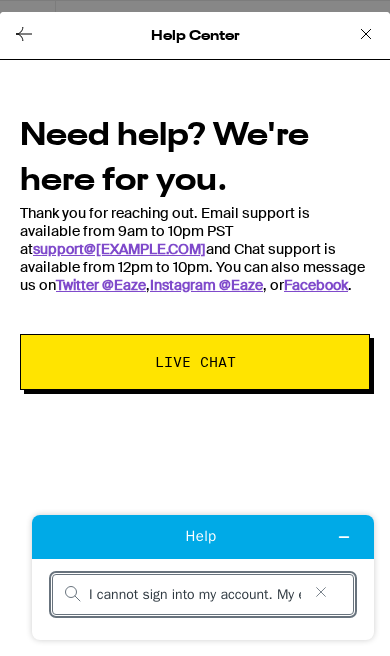 click on "I cannot sign into my account. My email has changed and when I try to change it, it is not letting me sign in. My new email is jlafon2u" at bounding box center [195, 595] 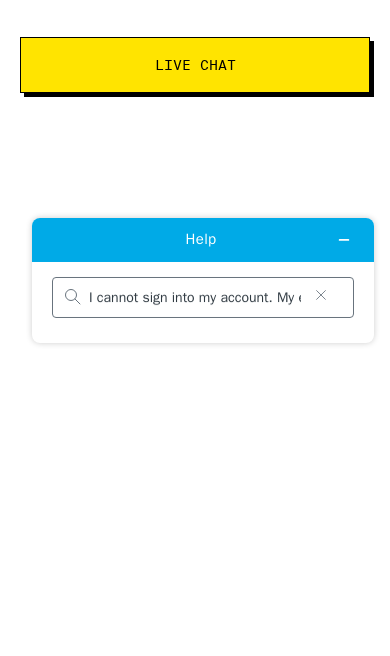 scroll, scrollTop: 830, scrollLeft: 0, axis: vertical 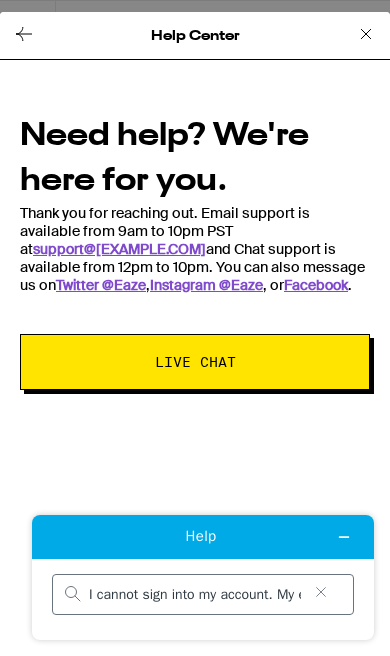 click on "I cannot sign into my account. My email has changed and when I try to change it, it is not letting me sign in. My new email is jlafon2u" at bounding box center (203, 594) 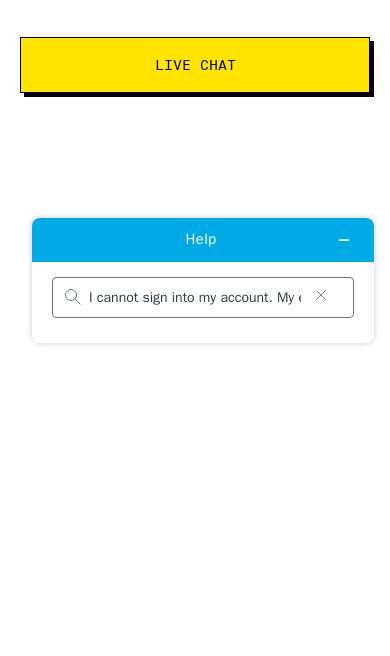 scroll, scrollTop: 1245, scrollLeft: 0, axis: vertical 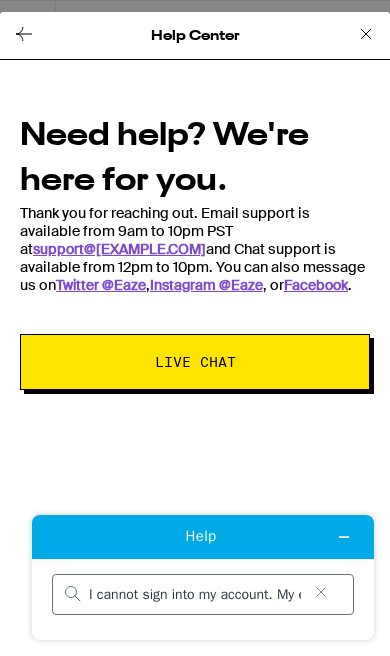 click 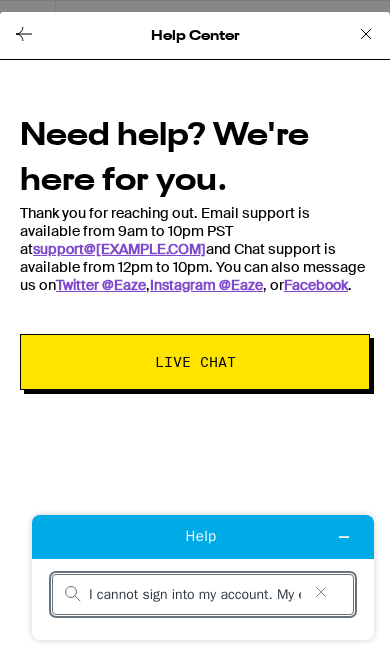 click on "I cannot sign into my account. My email has changed and when I try to change it, it is not letting me sign in. My new email is jlafon2u" at bounding box center [195, 595] 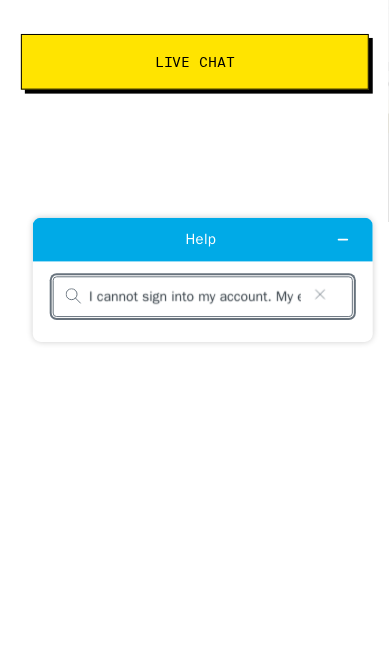 scroll, scrollTop: 1367, scrollLeft: 0, axis: vertical 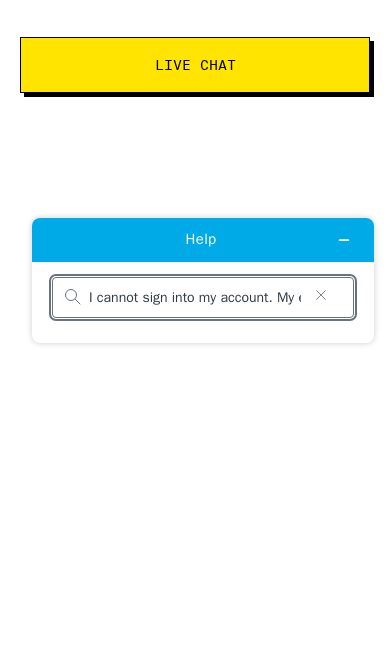 click 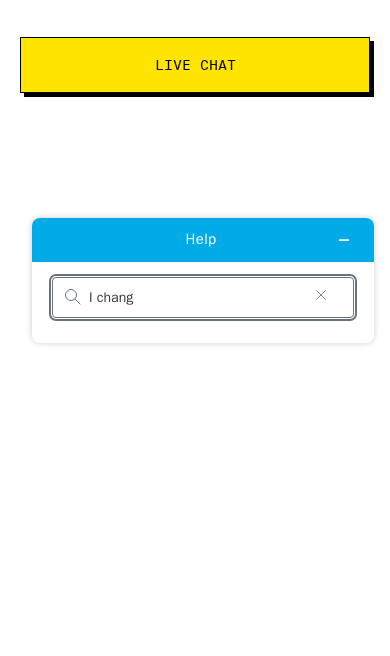 type on "I chan" 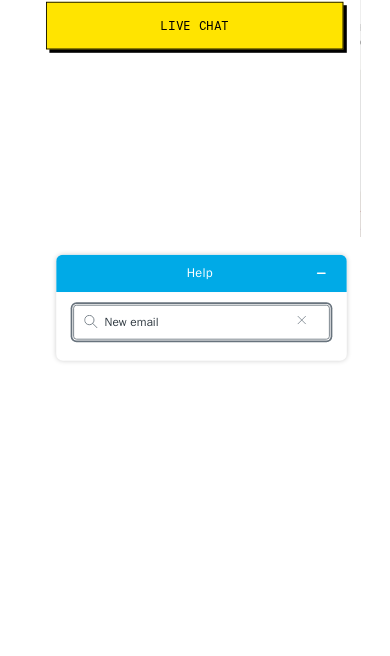 type on "New email" 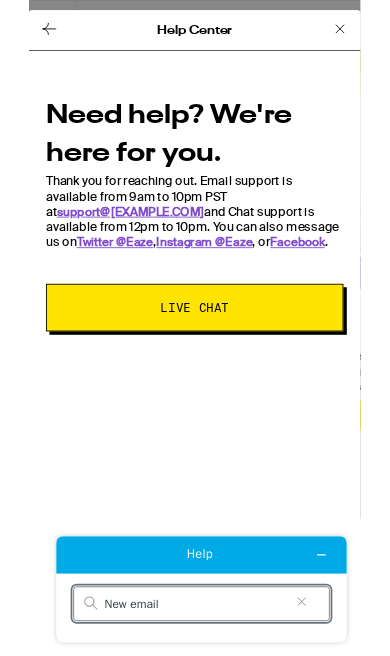 click on "New email" at bounding box center [221, 618] 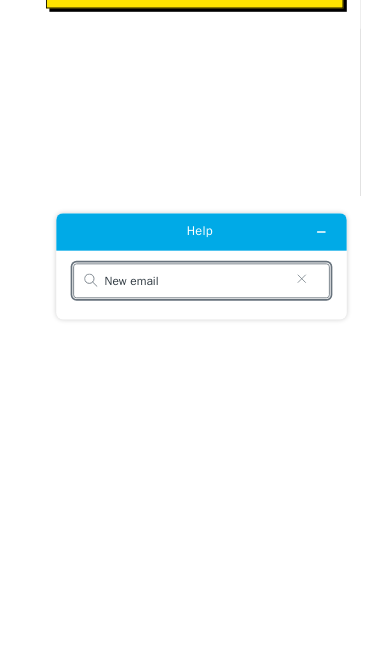 click at bounding box center [347, 292] 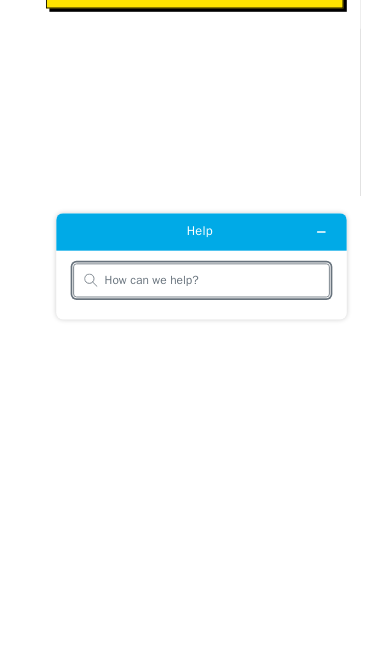 scroll, scrollTop: 1875, scrollLeft: 0, axis: vertical 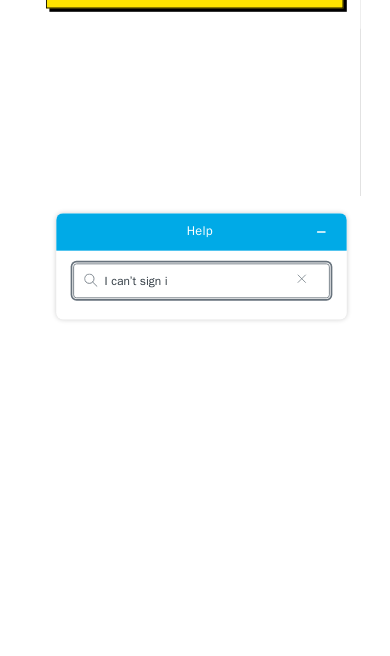 type on "I can’t sign in" 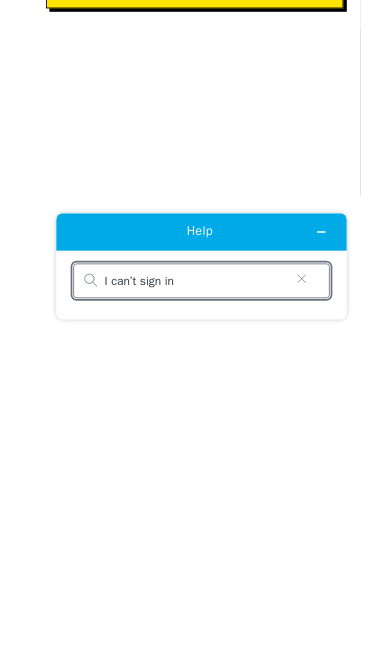 click 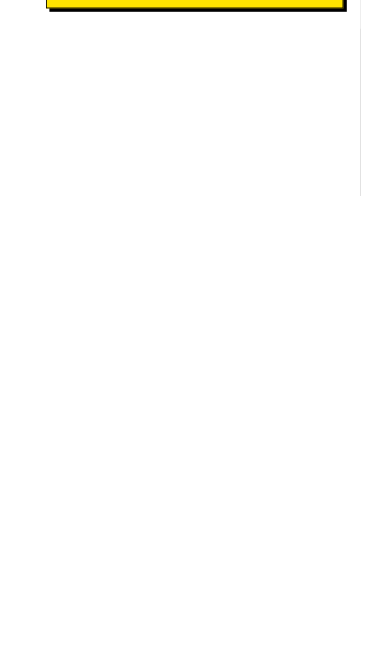 scroll, scrollTop: 2255, scrollLeft: 0, axis: vertical 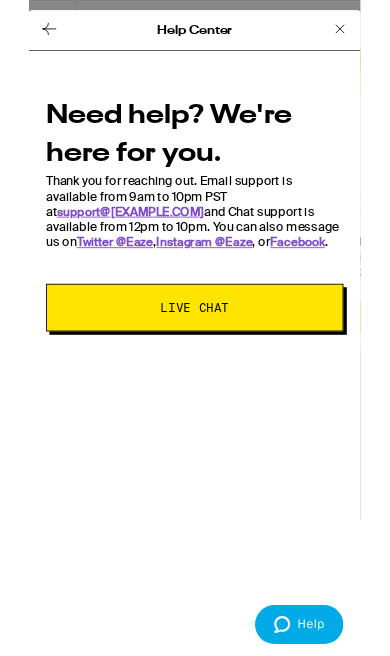 click on "Live Chat" at bounding box center [195, 362] 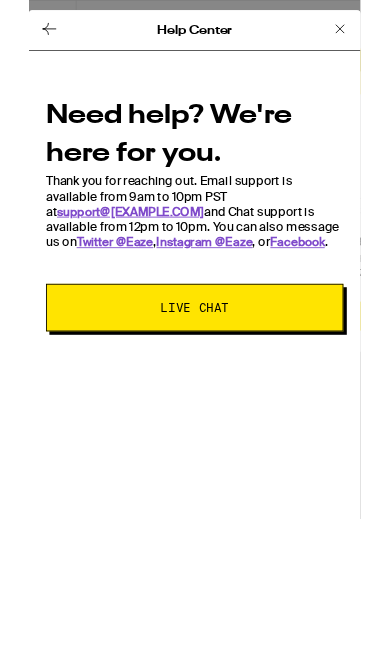 scroll, scrollTop: 0, scrollLeft: 0, axis: both 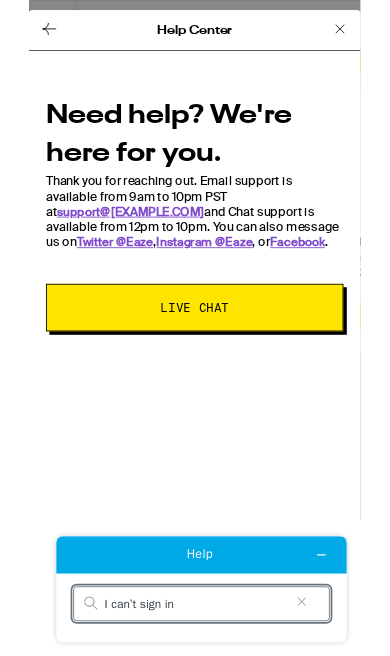 click on "I can’t sign in" at bounding box center (229, 617) 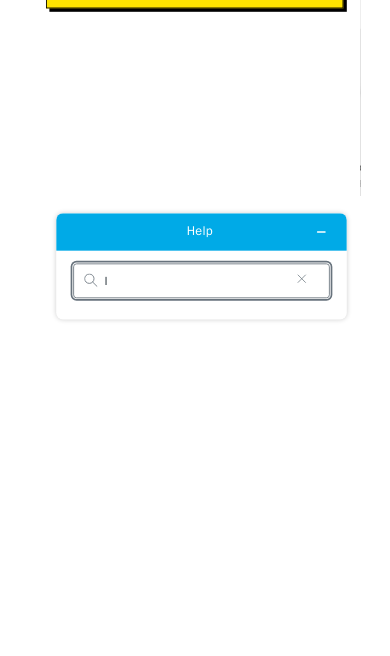 type on "I" 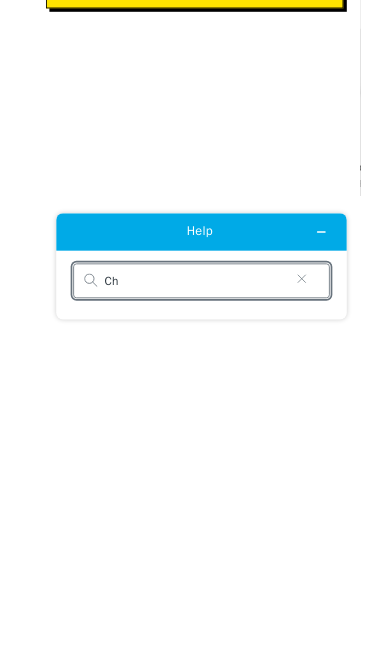 type on "C" 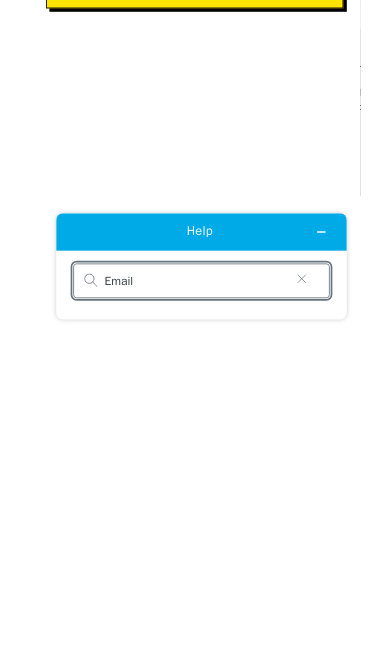 scroll, scrollTop: 2922, scrollLeft: 0, axis: vertical 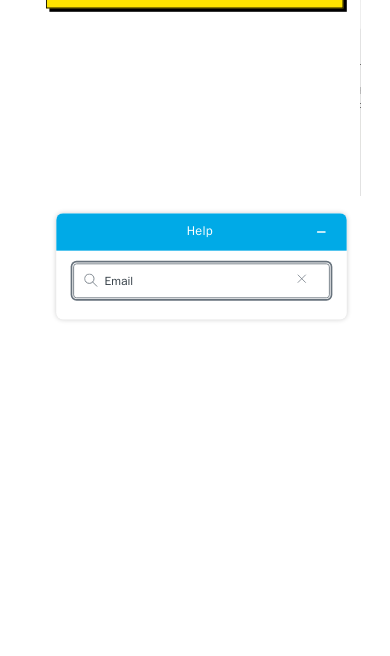 type on "Email" 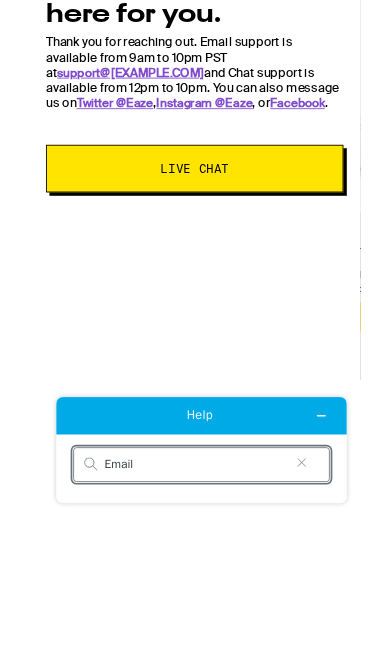 click on "Live Chat" at bounding box center [195, 362] 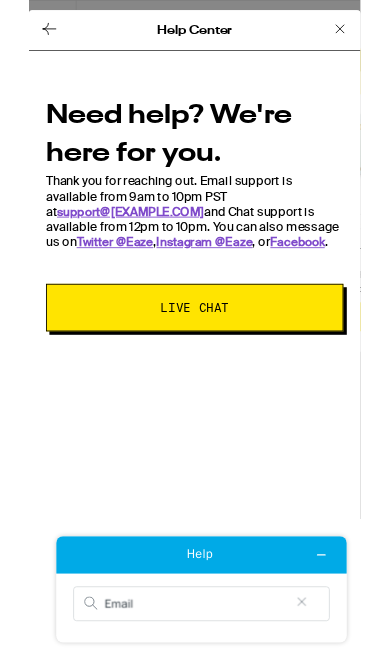 click on "Live Chat" at bounding box center (195, 362) 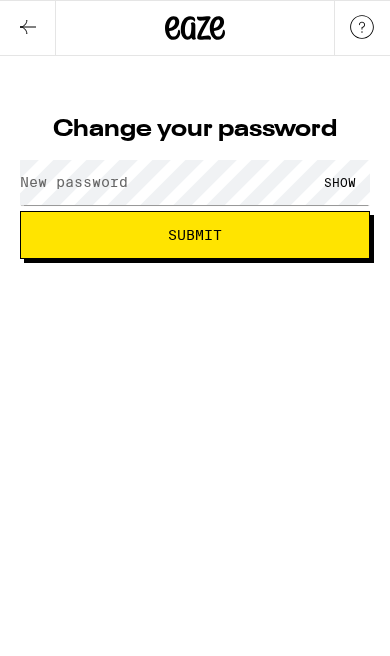 scroll, scrollTop: 0, scrollLeft: 0, axis: both 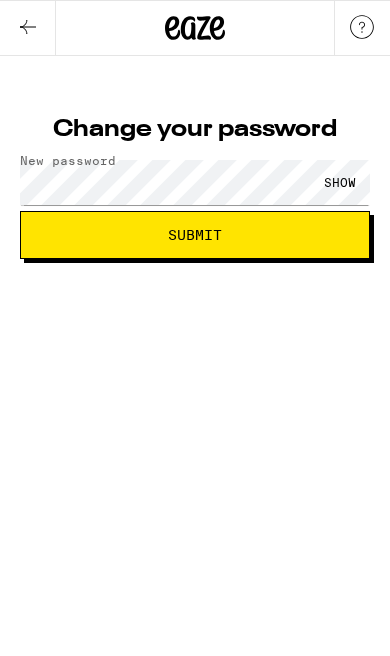 click on "Submit" at bounding box center (195, 235) 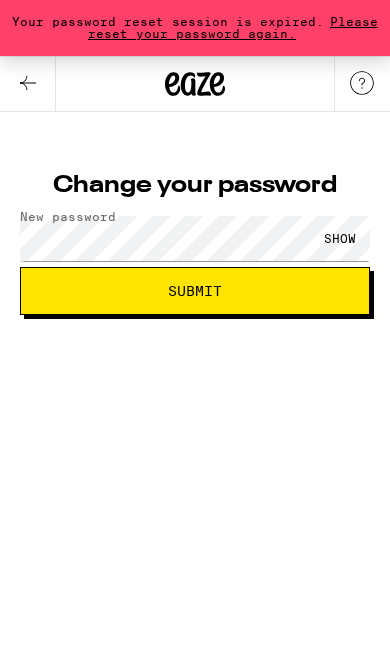 click on "Submit" at bounding box center [195, 291] 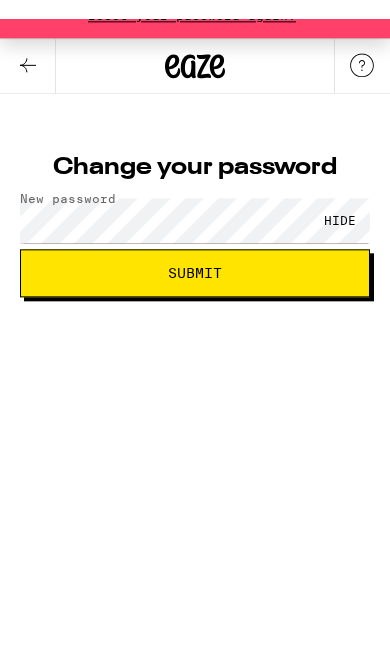 click on "Submit" at bounding box center [195, 291] 